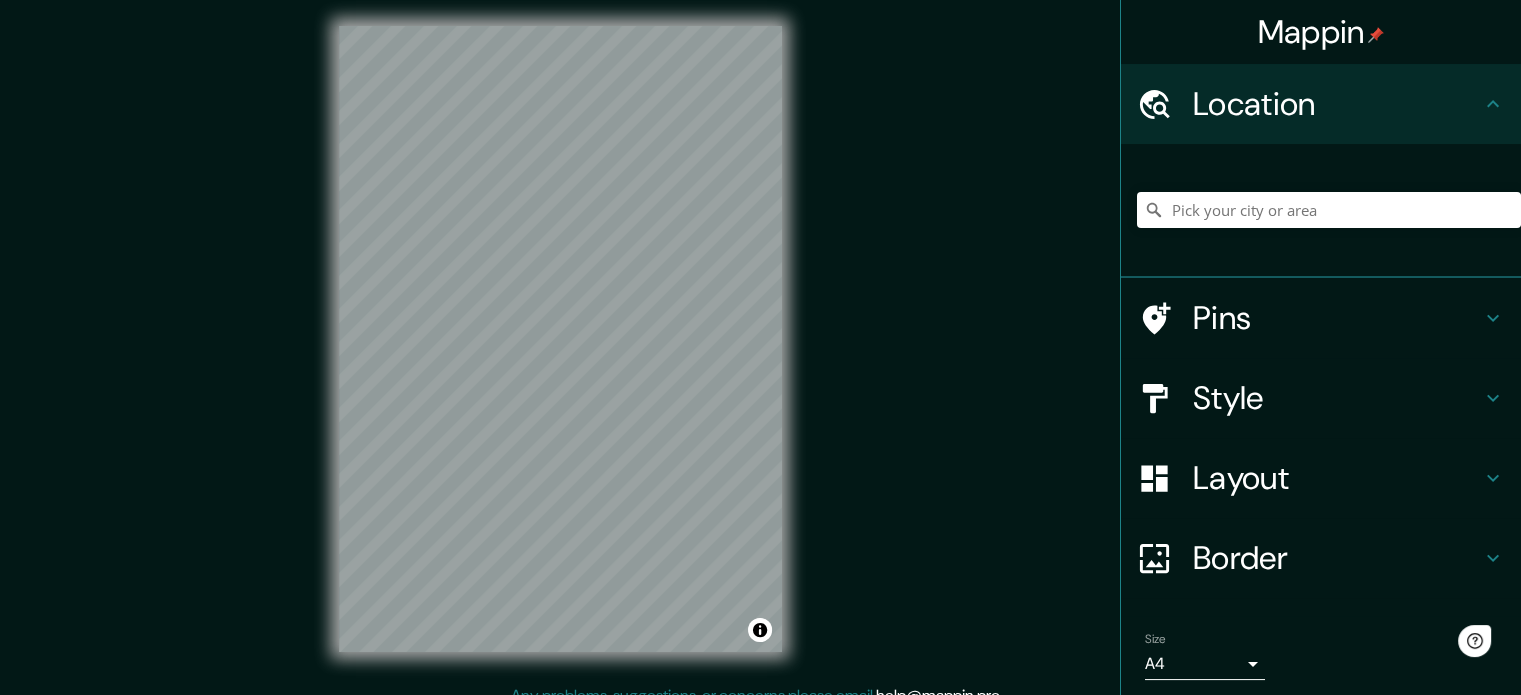 scroll, scrollTop: 0, scrollLeft: 0, axis: both 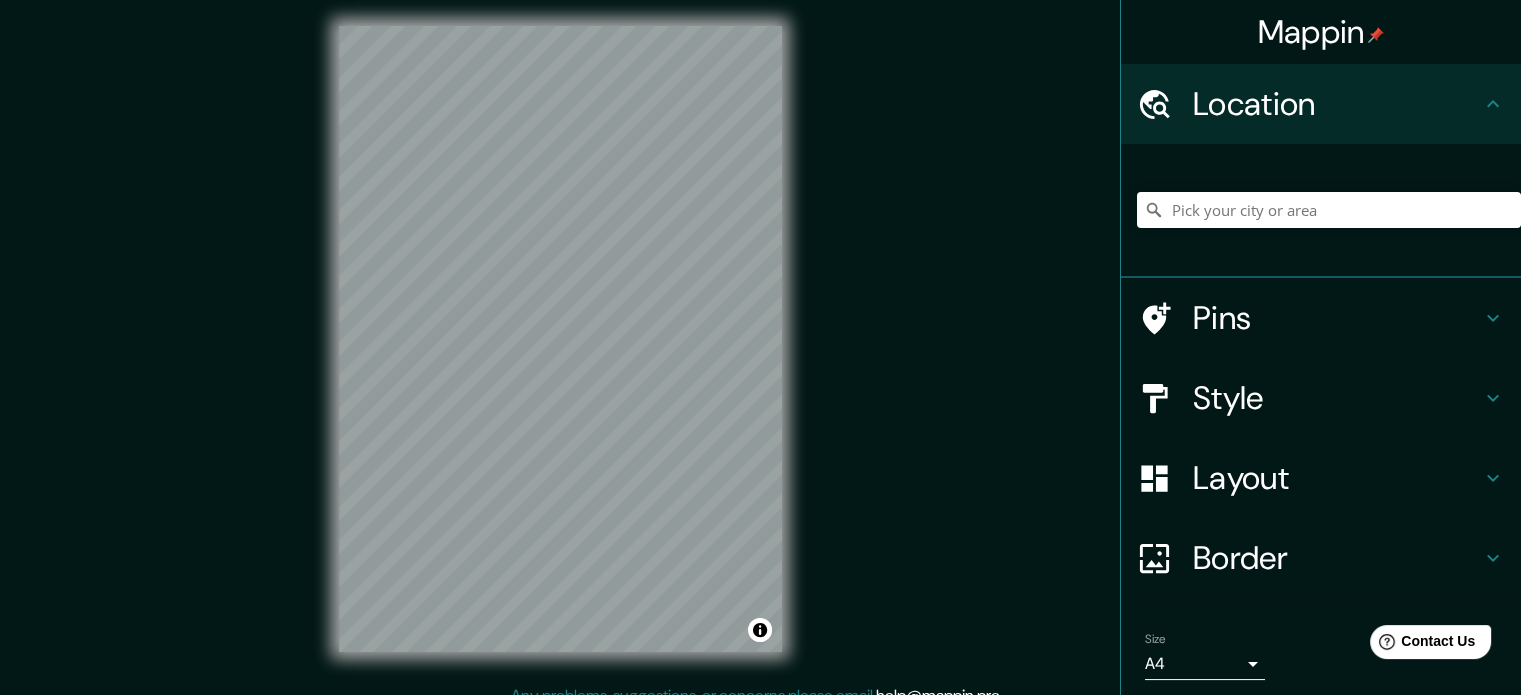 click on "Style" at bounding box center [1337, 398] 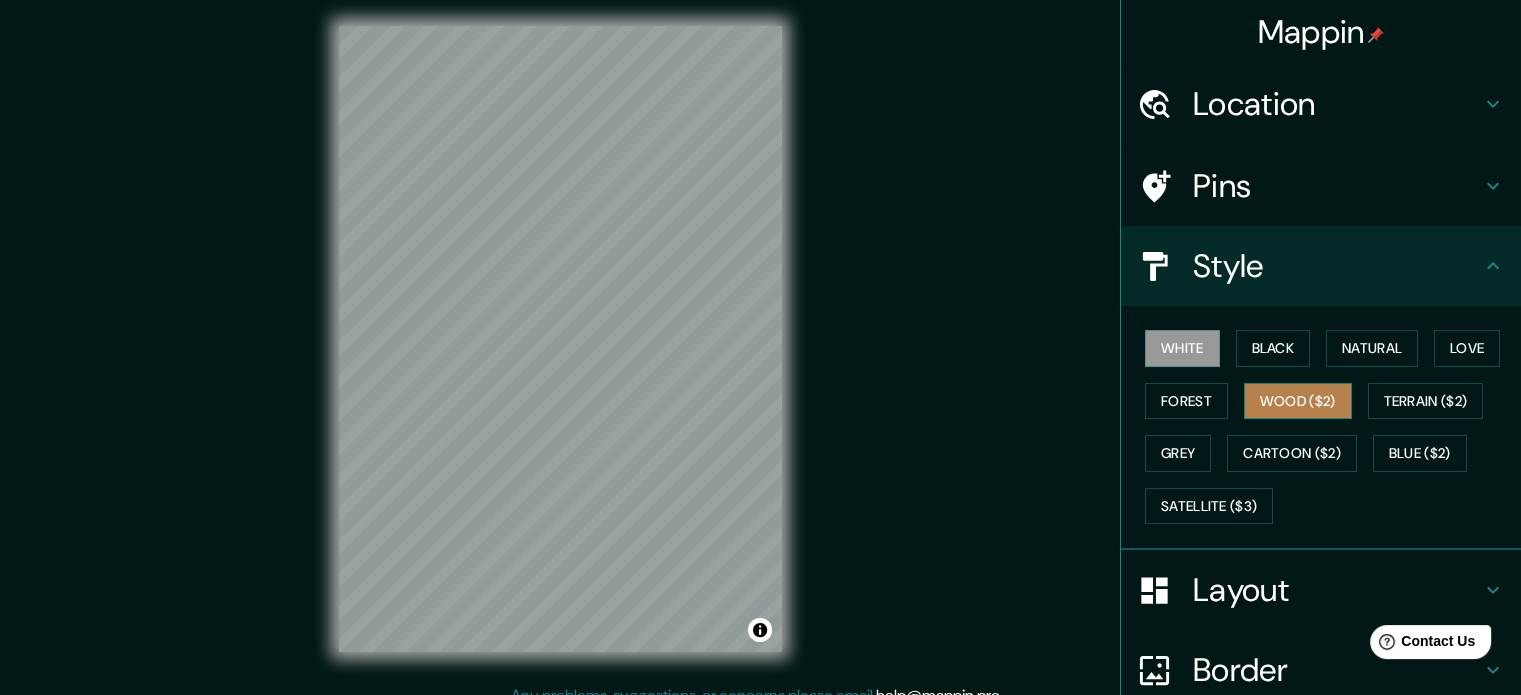 click on "Wood ($2)" at bounding box center [1298, 401] 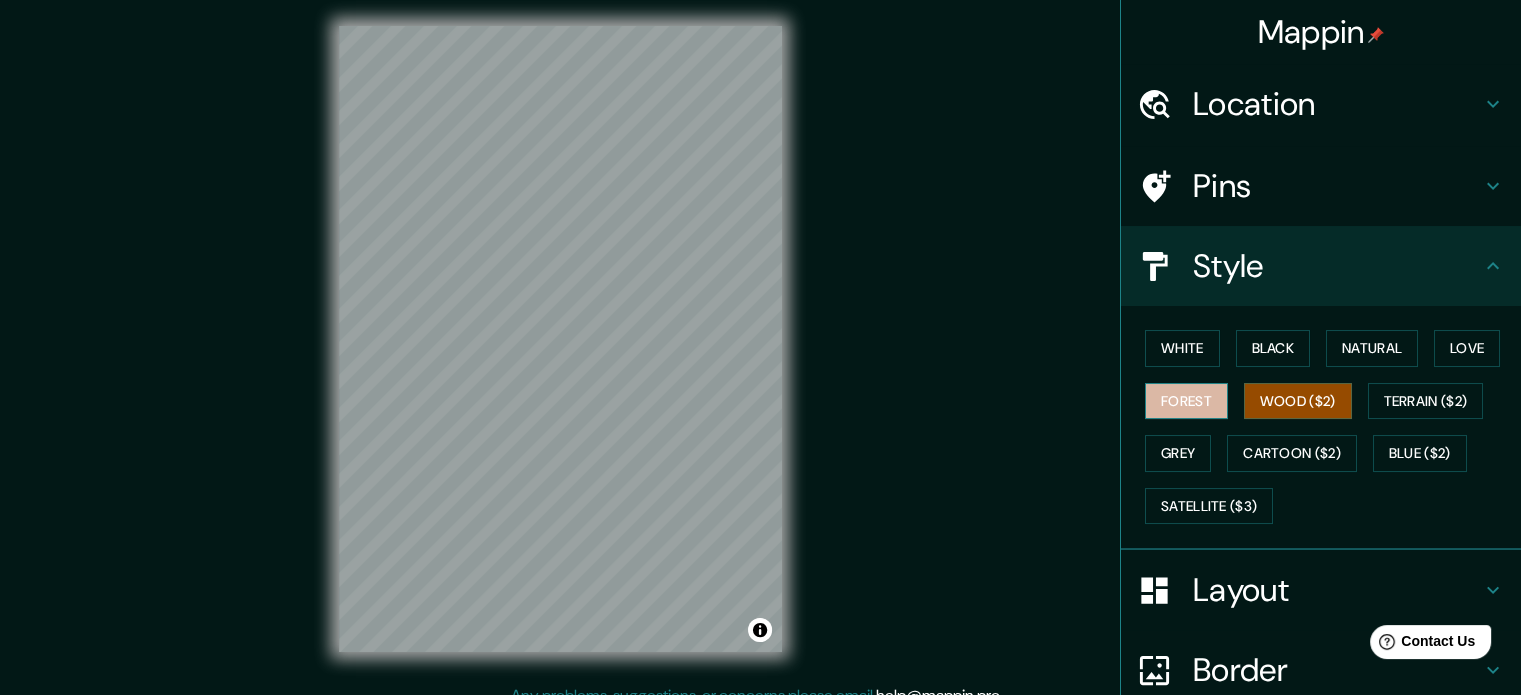 click on "Forest" at bounding box center [1186, 401] 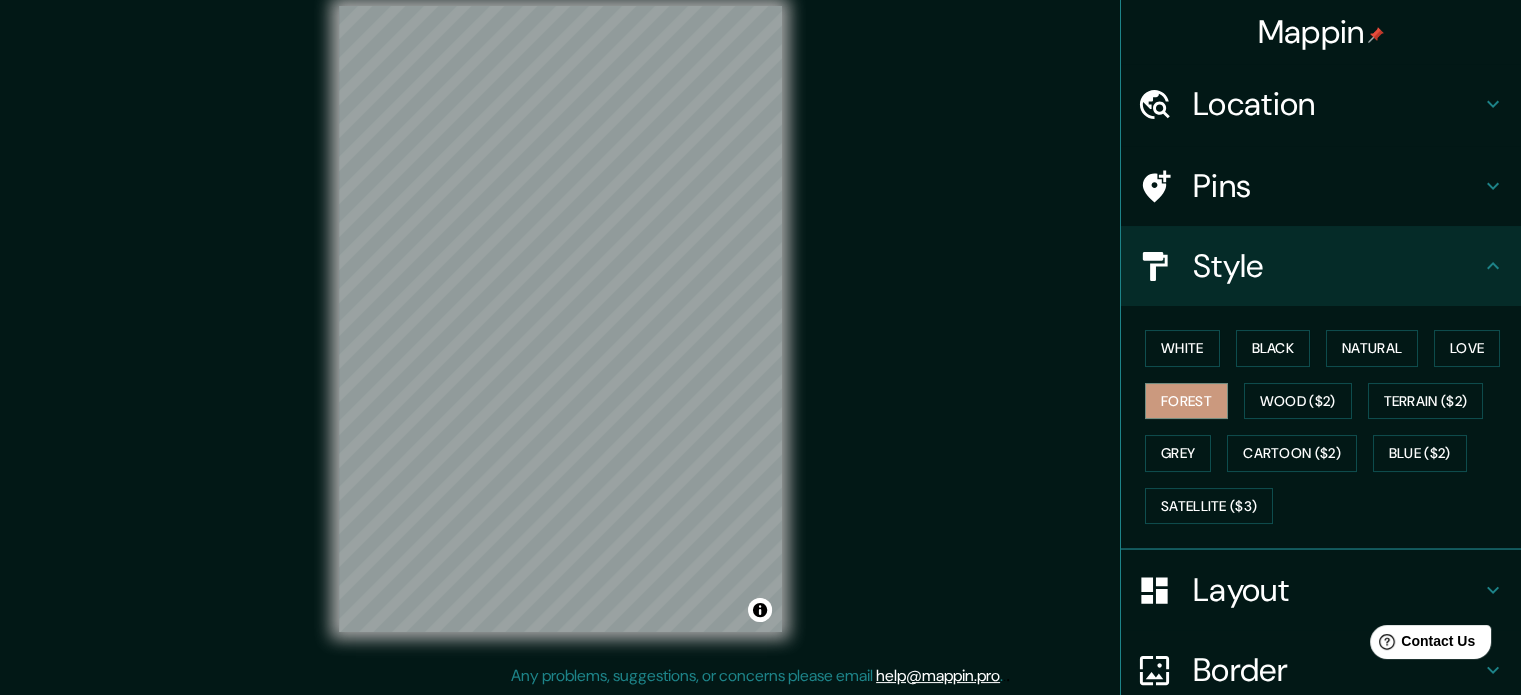 scroll, scrollTop: 0, scrollLeft: 0, axis: both 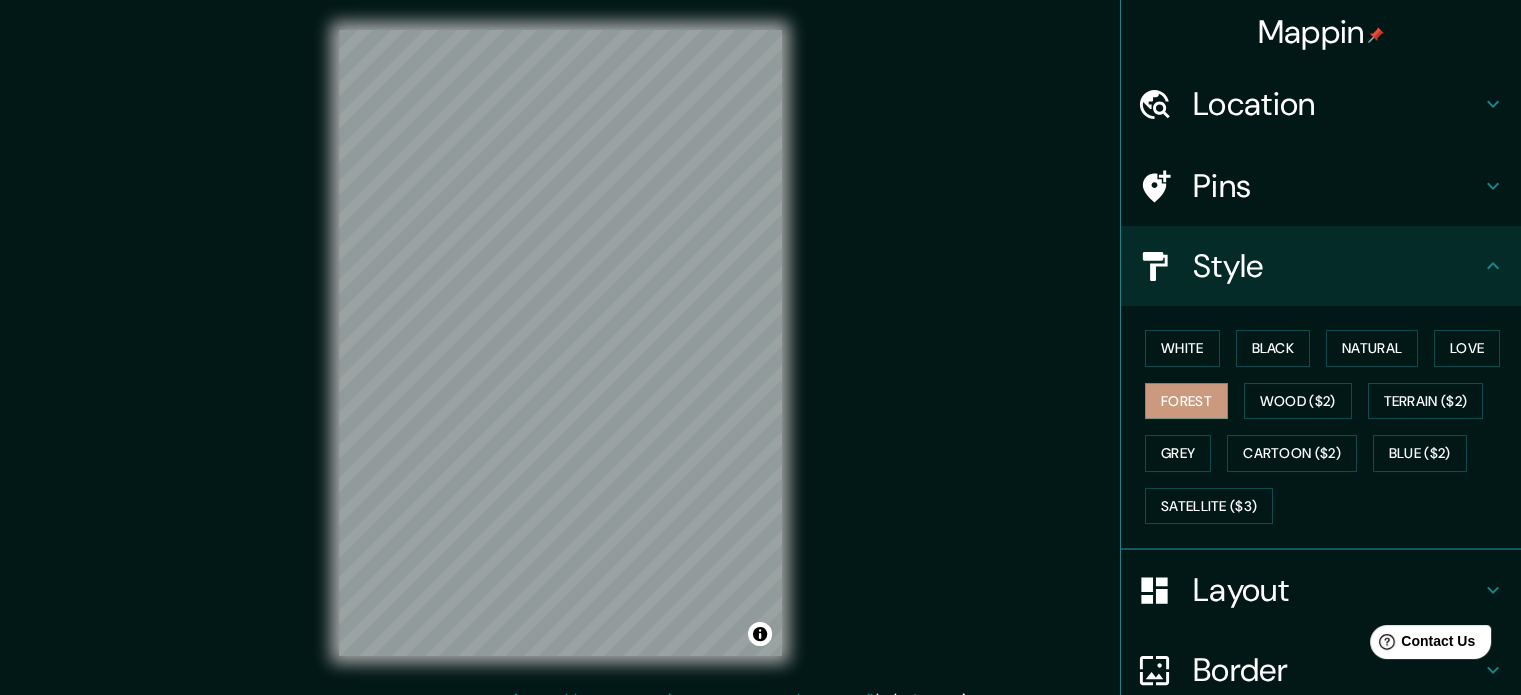 click on "Mappin Location Pins Style White Black Natural Love Forest Wood ($2) Terrain ($2) Grey Cartoon ($2) Blue ($2) Satellite ($3) Layout Border Choose a border.  Hint : you can make layers of the frame opaque to create some cool effects. None Simple Transparent Fancy Size A4 single Create your map © Mapbox   © OpenStreetMap   Improve this map Any problems, suggestions, or concerns please email    help@mappin.pro . . ." at bounding box center [760, 359] 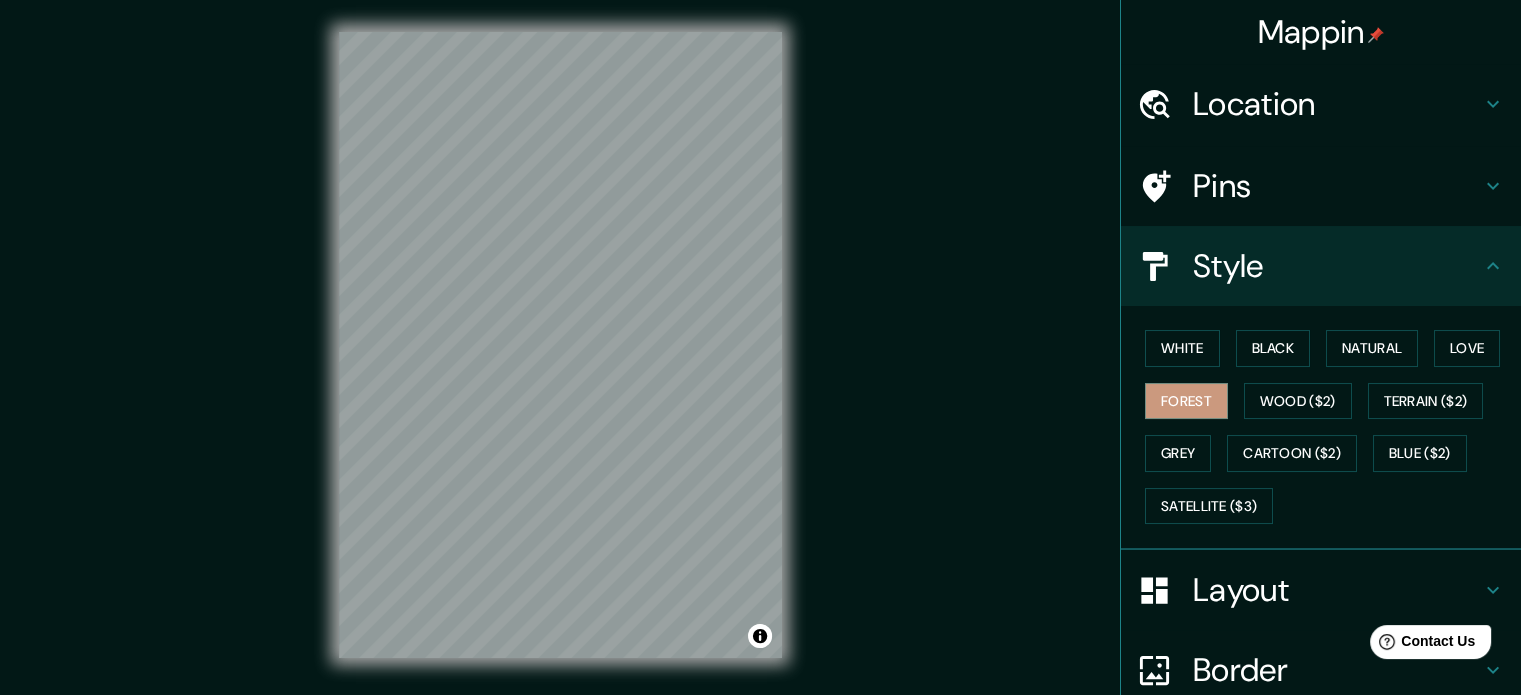click on "Location" at bounding box center (1337, 104) 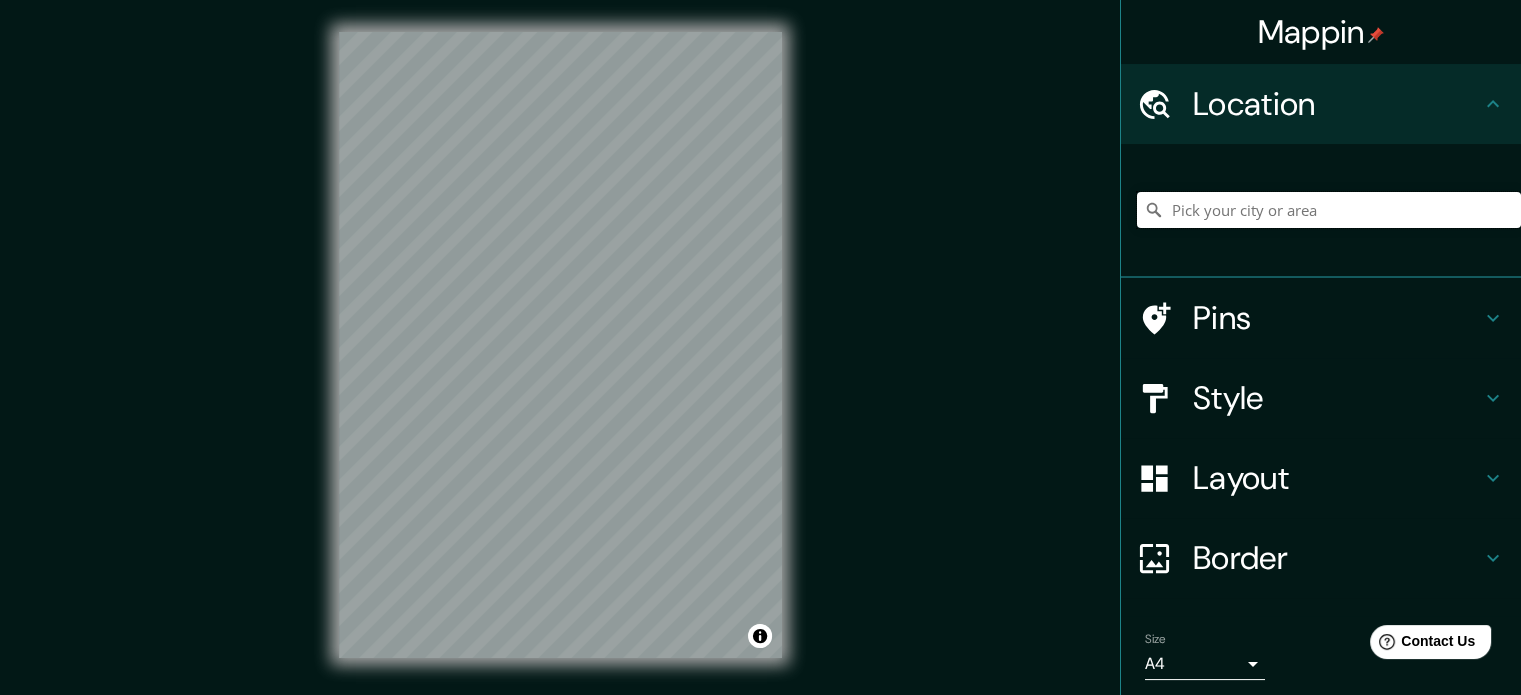 click at bounding box center (1329, 210) 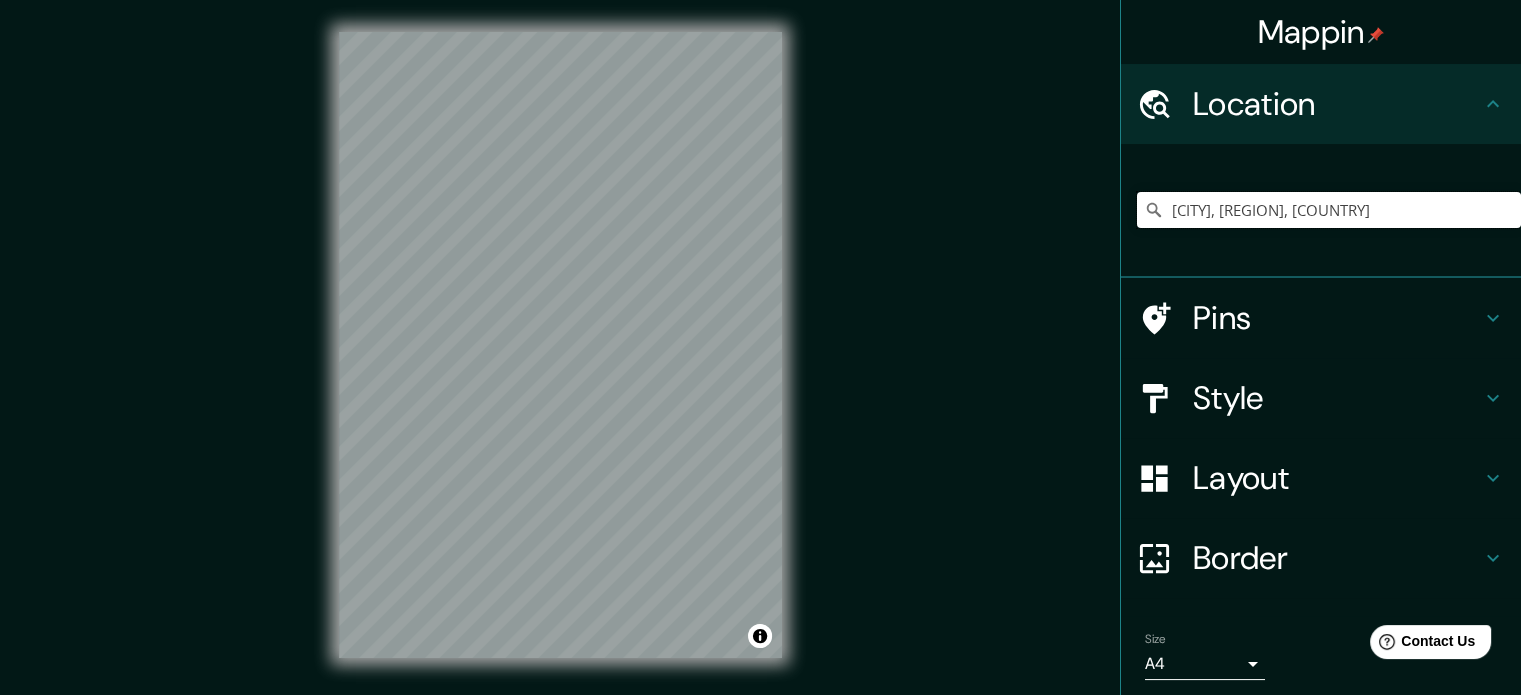 click on "[CITY], [PROVINCE], [COUNTRY]" at bounding box center [1329, 210] 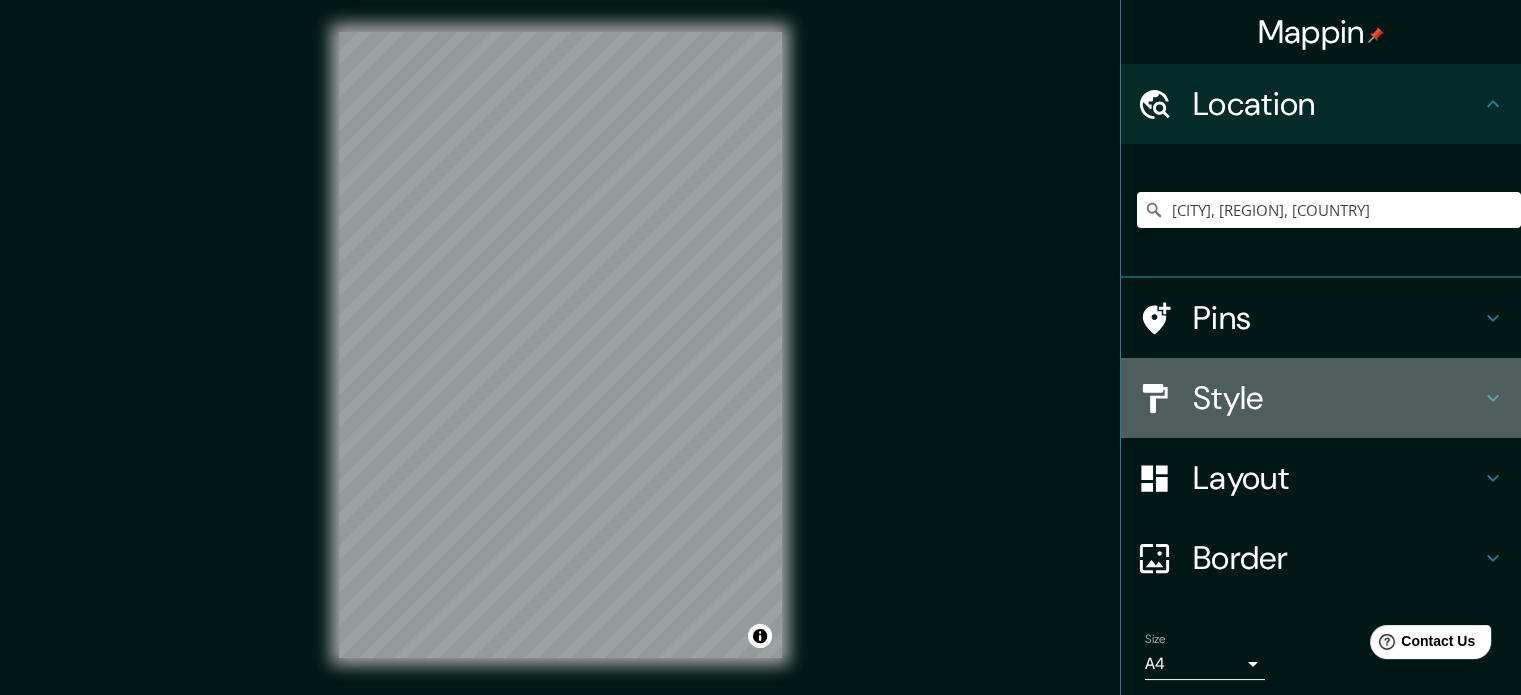 click on "Style" at bounding box center (1337, 398) 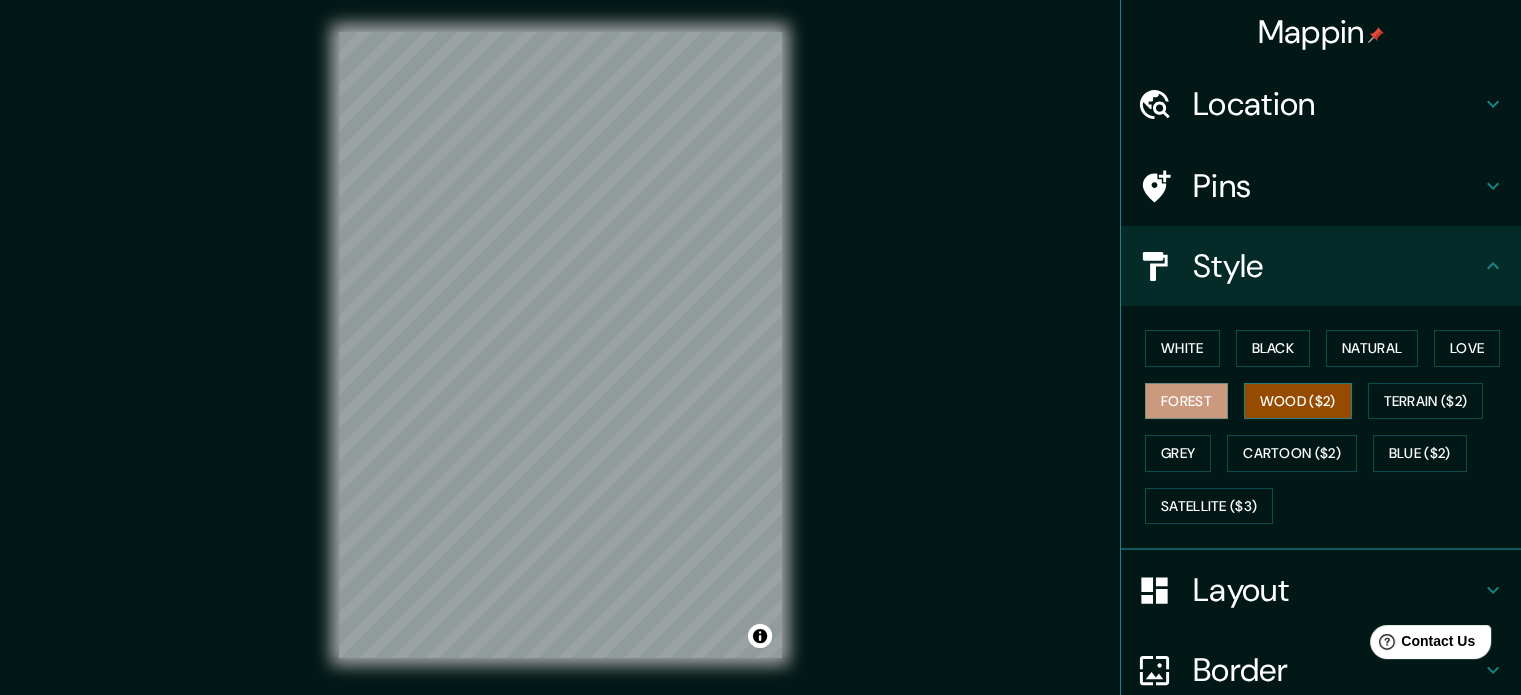 click on "Wood ($2)" at bounding box center [1298, 401] 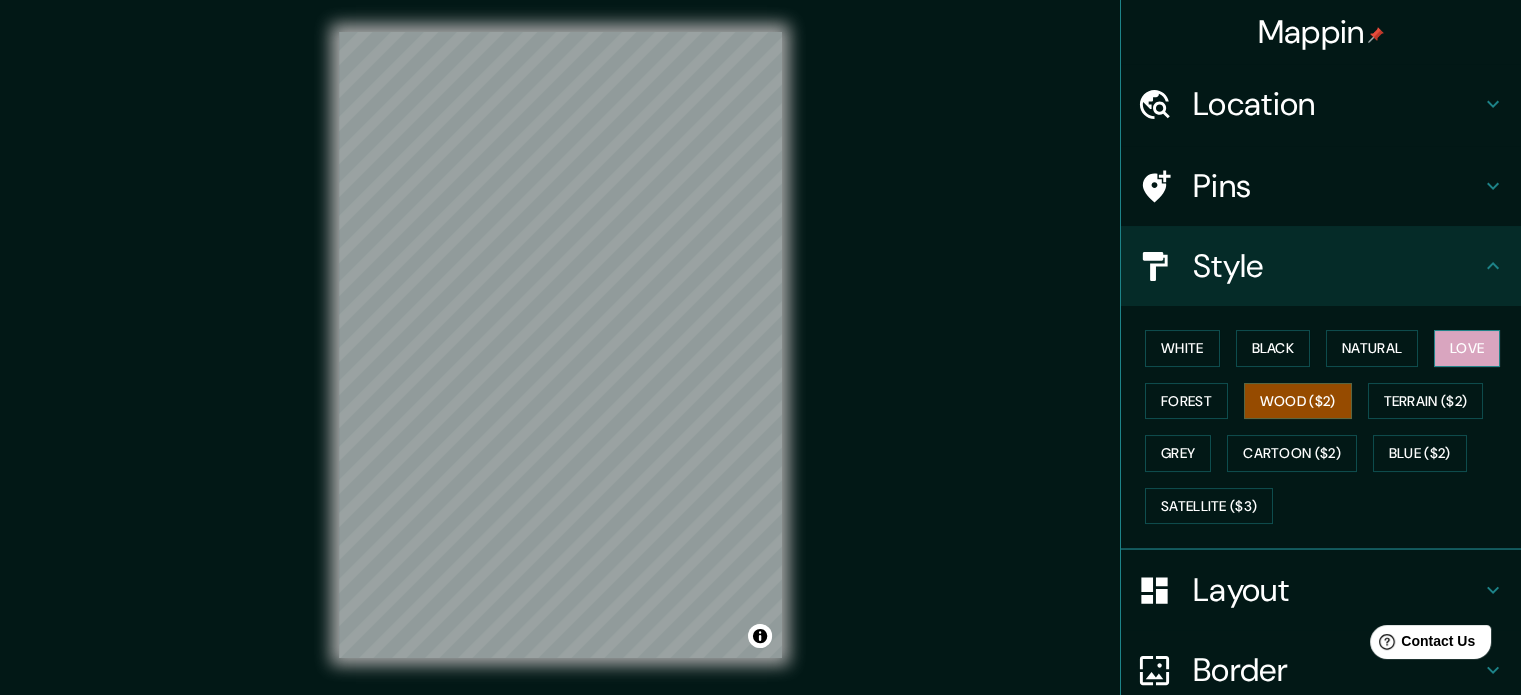 click on "Love" at bounding box center [1467, 348] 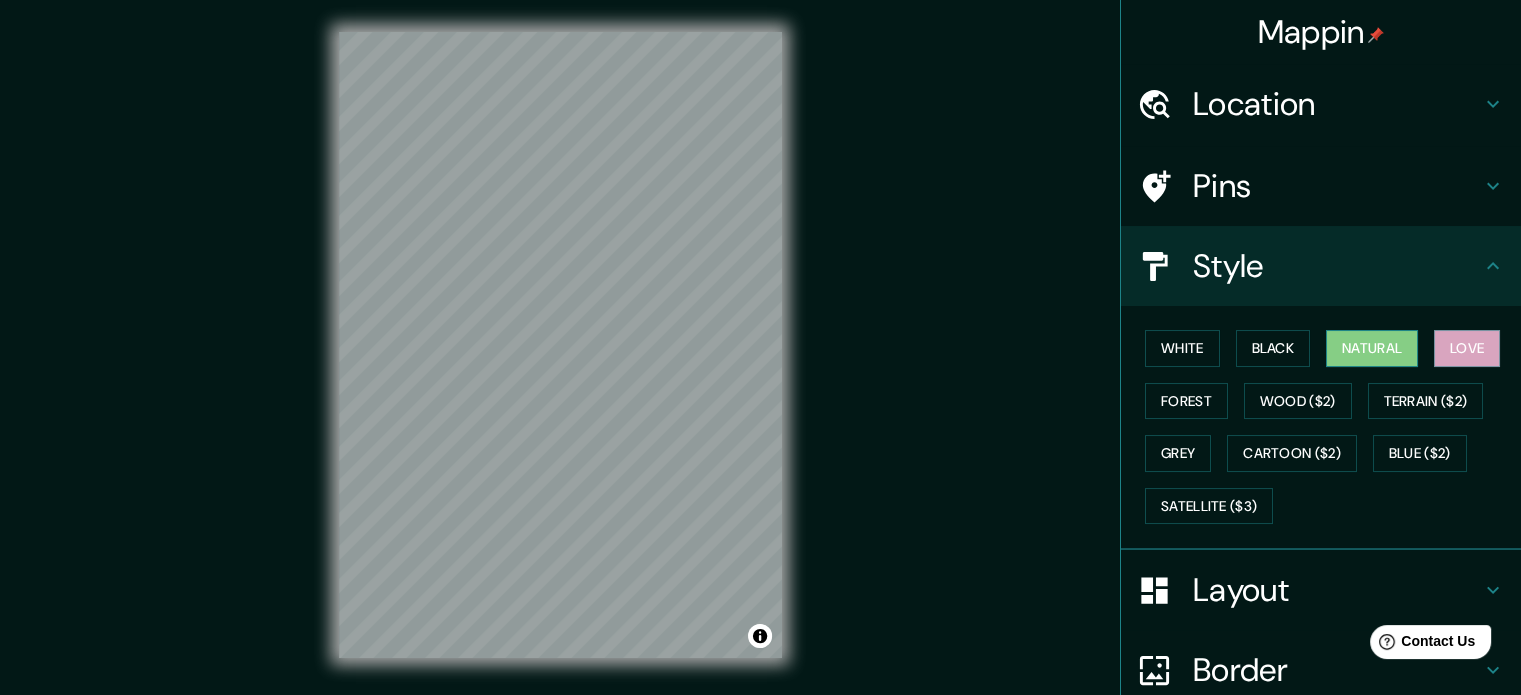 click on "Natural" at bounding box center [1372, 348] 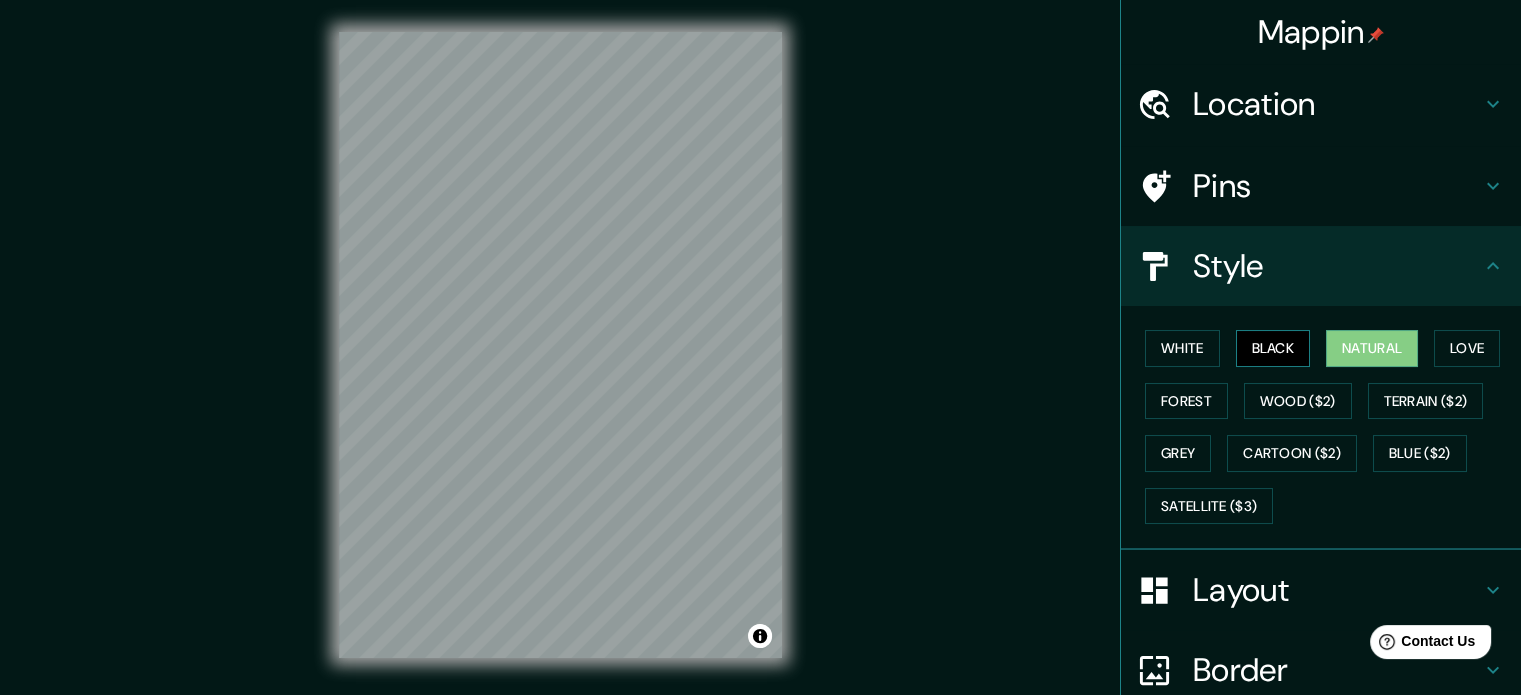 click on "Black" at bounding box center (1273, 348) 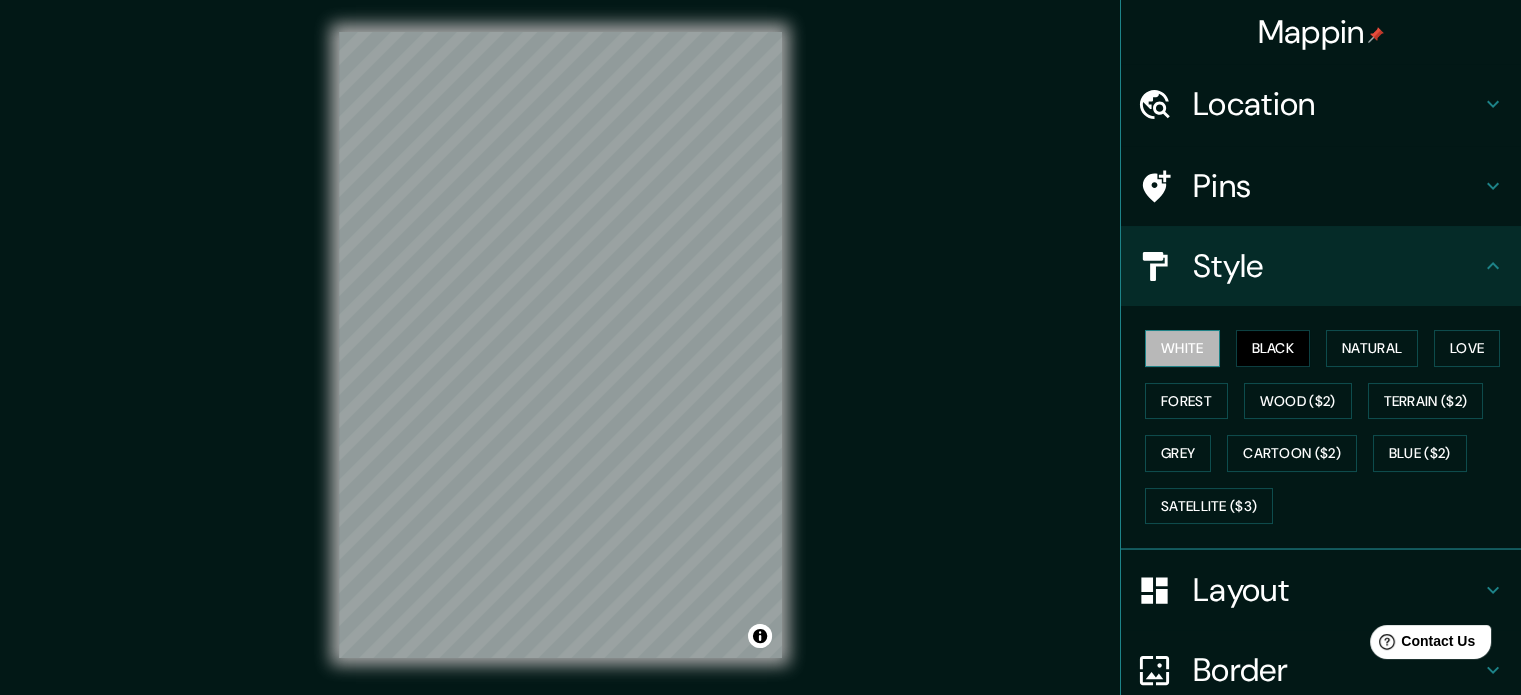 click on "White" at bounding box center [1182, 348] 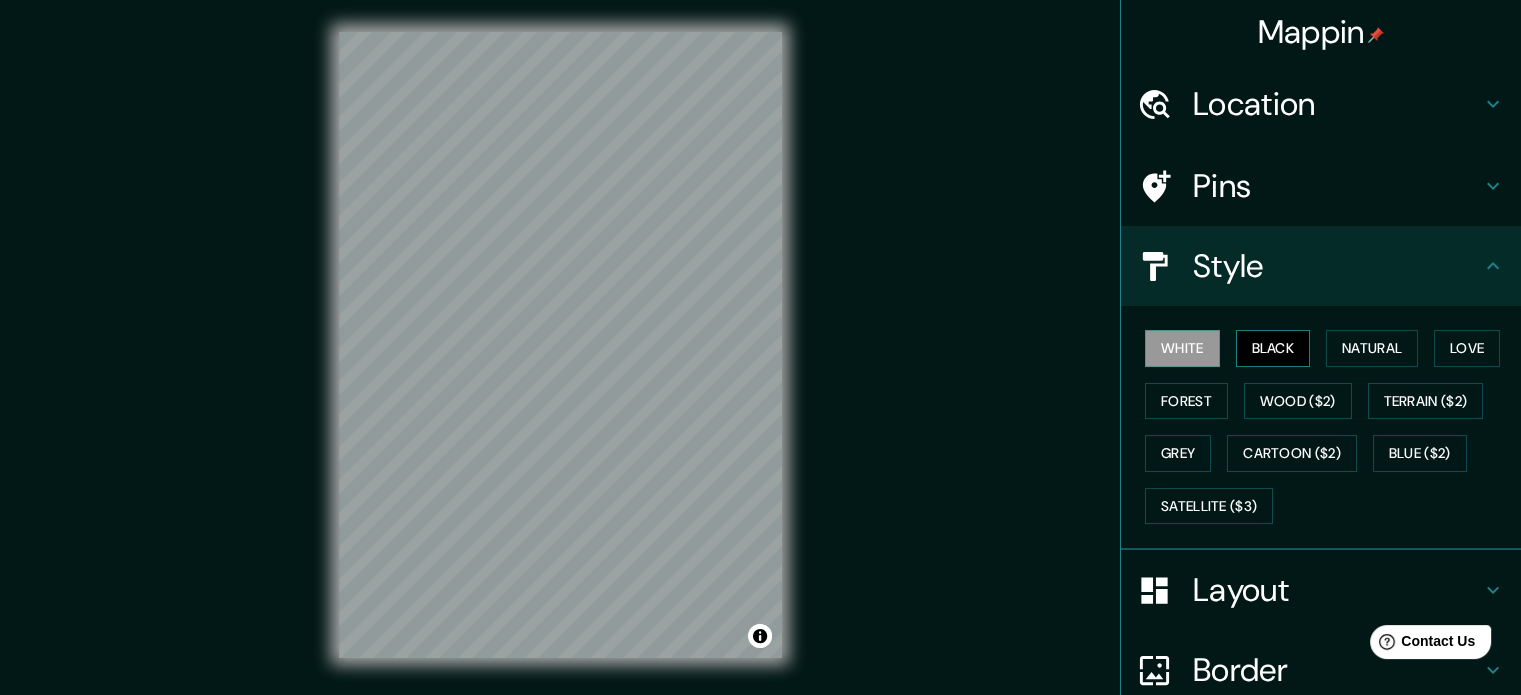 click on "Black" at bounding box center [1273, 348] 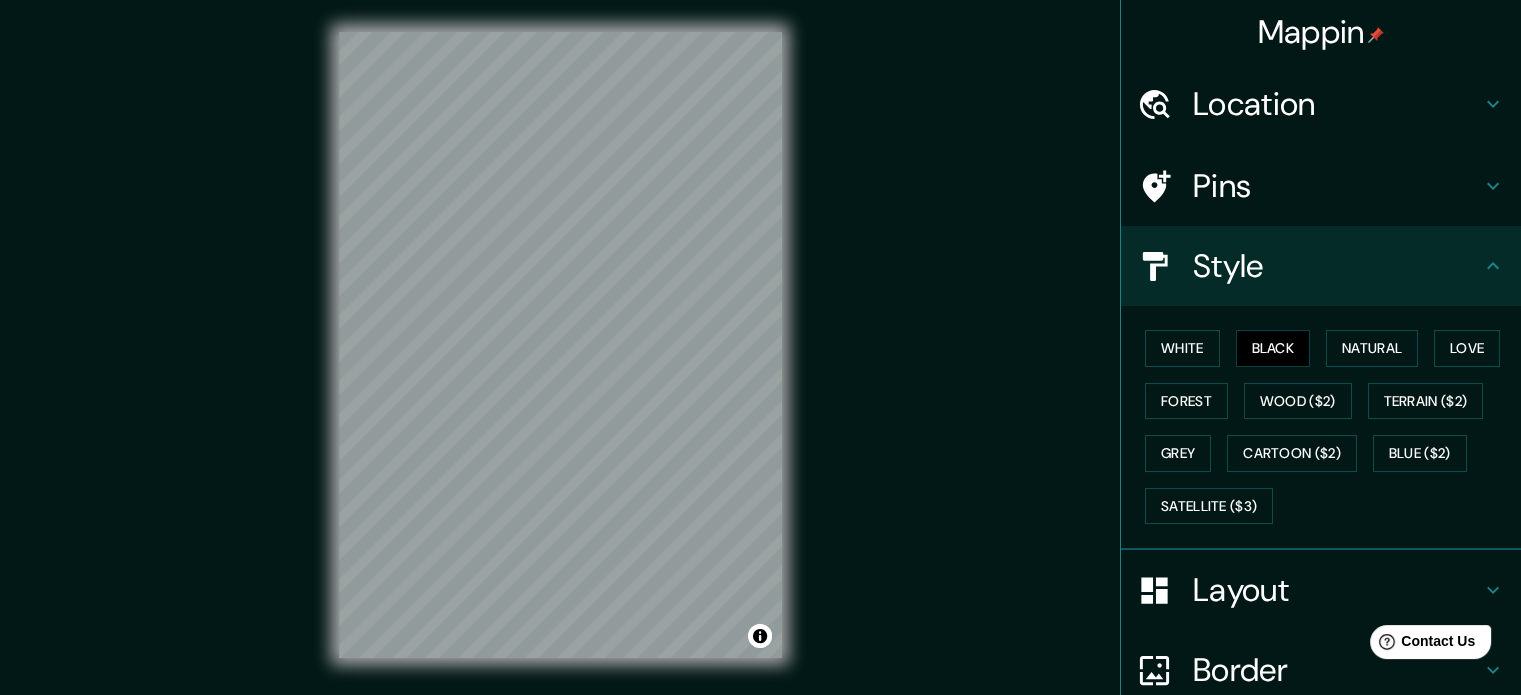 type 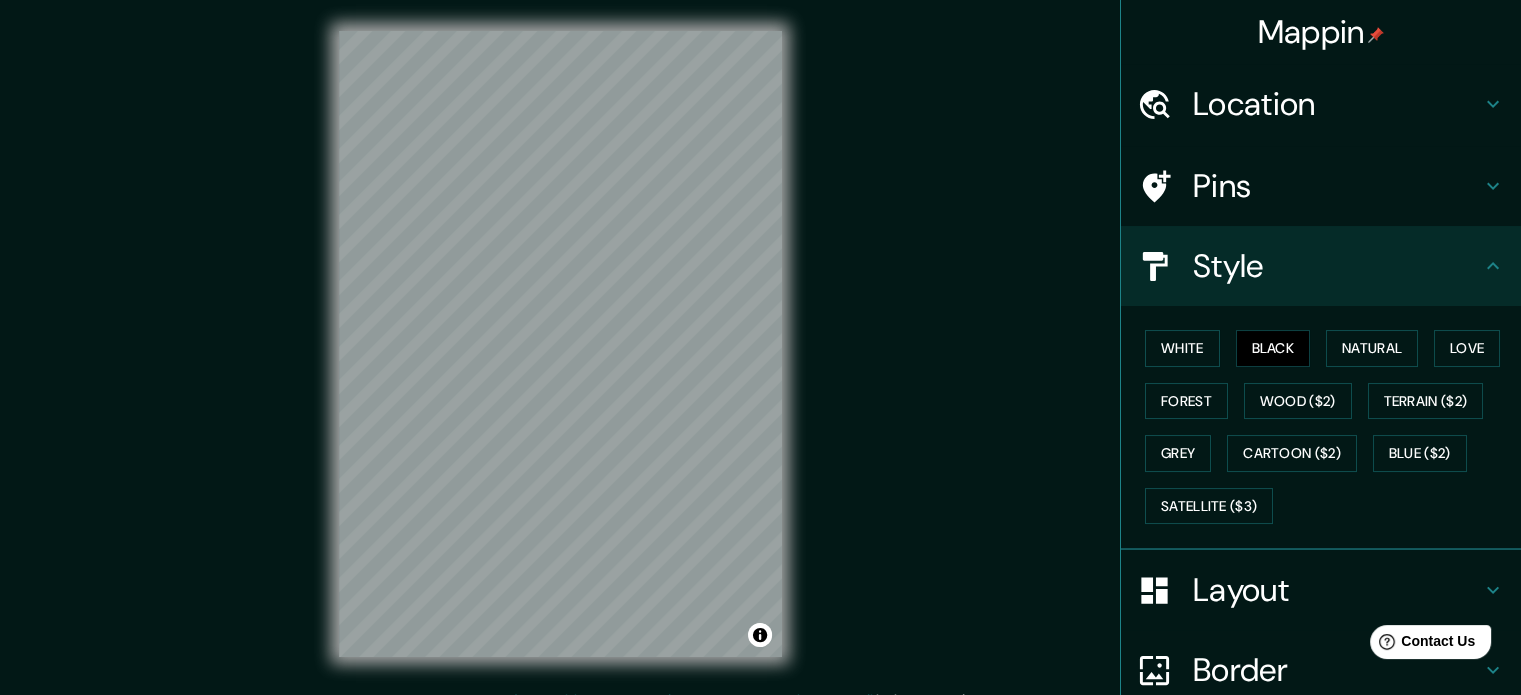 scroll, scrollTop: 3, scrollLeft: 0, axis: vertical 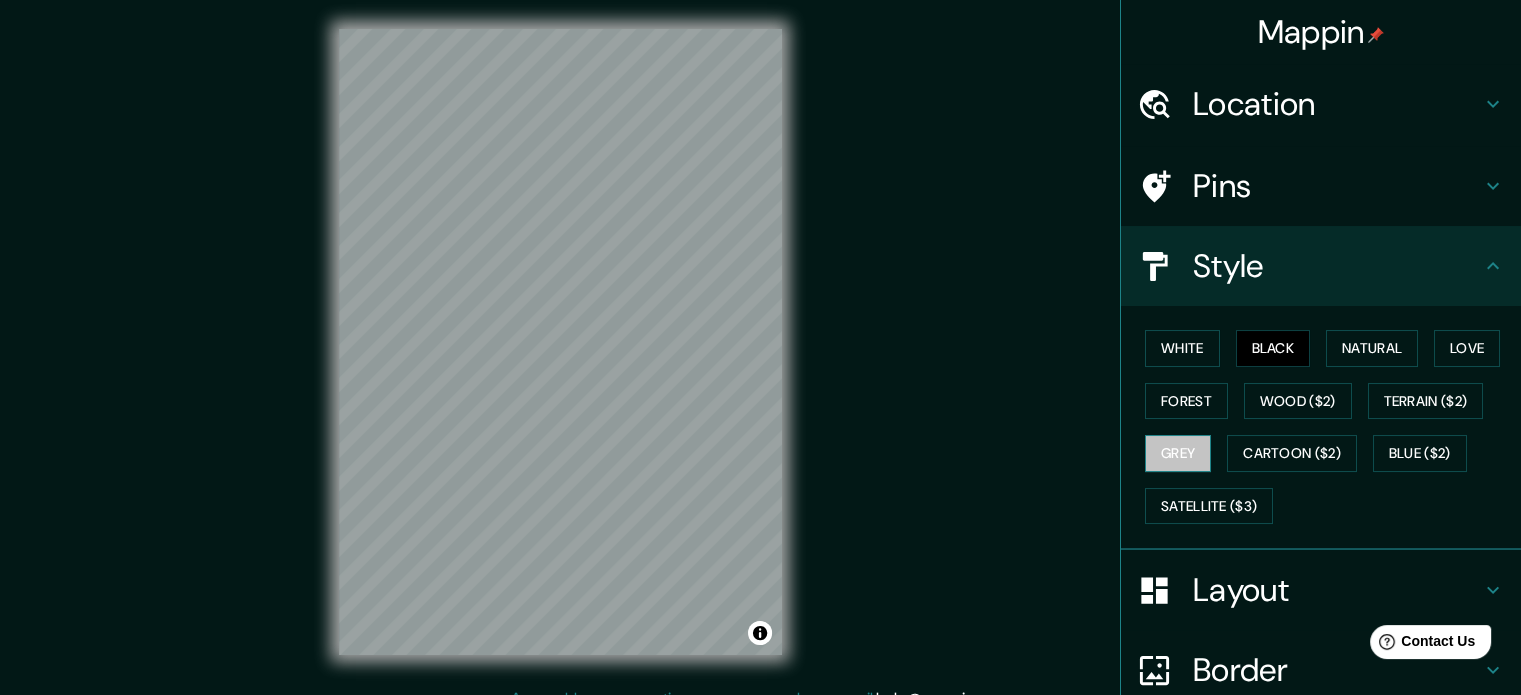 click on "Grey" at bounding box center (1178, 453) 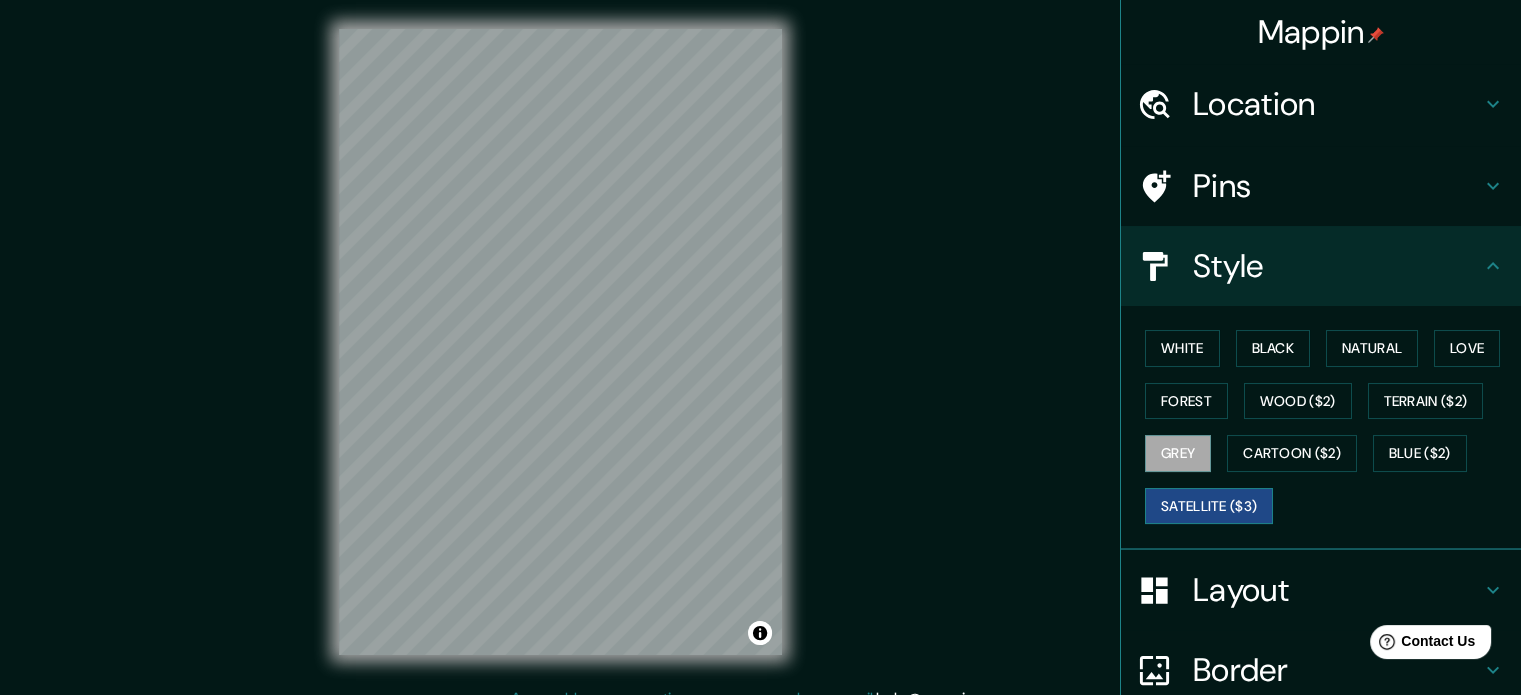 click on "Satellite ($3)" at bounding box center [1209, 506] 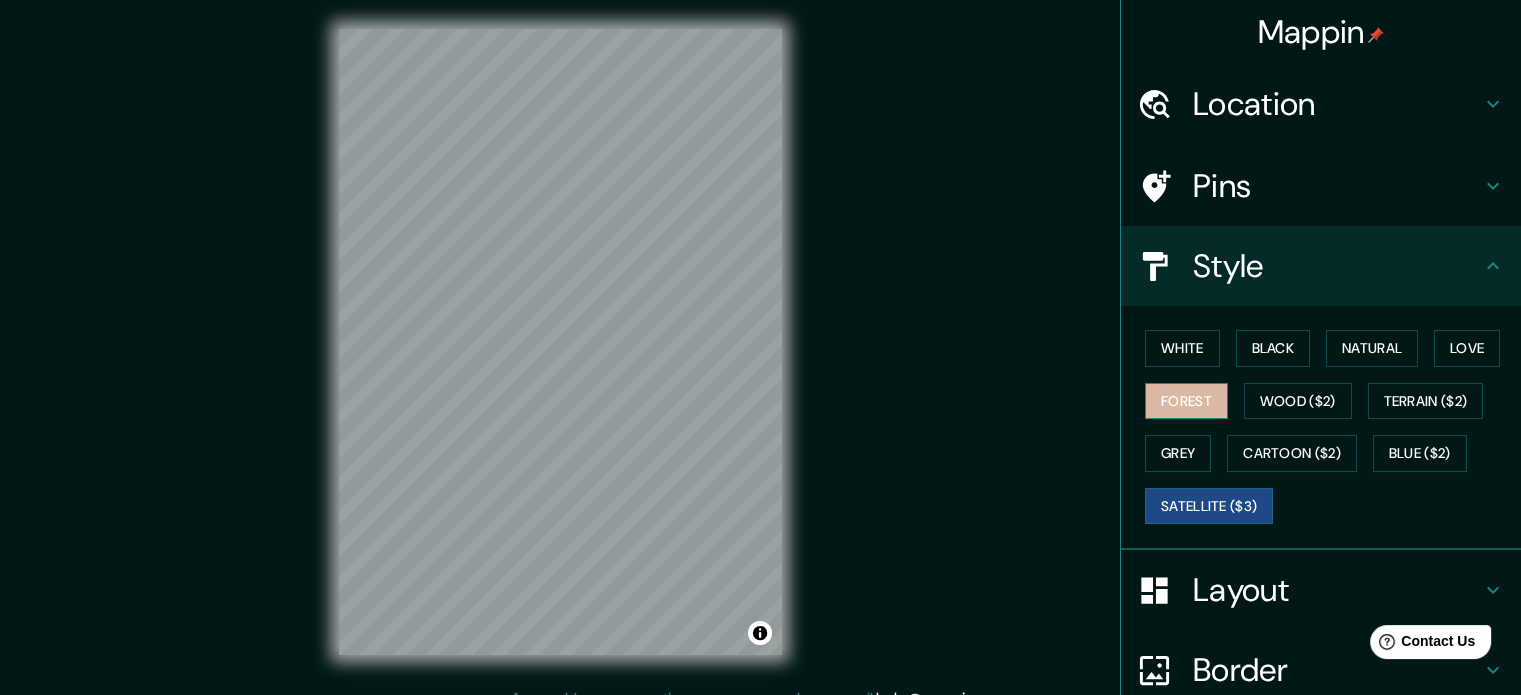 click on "Forest" at bounding box center (1186, 401) 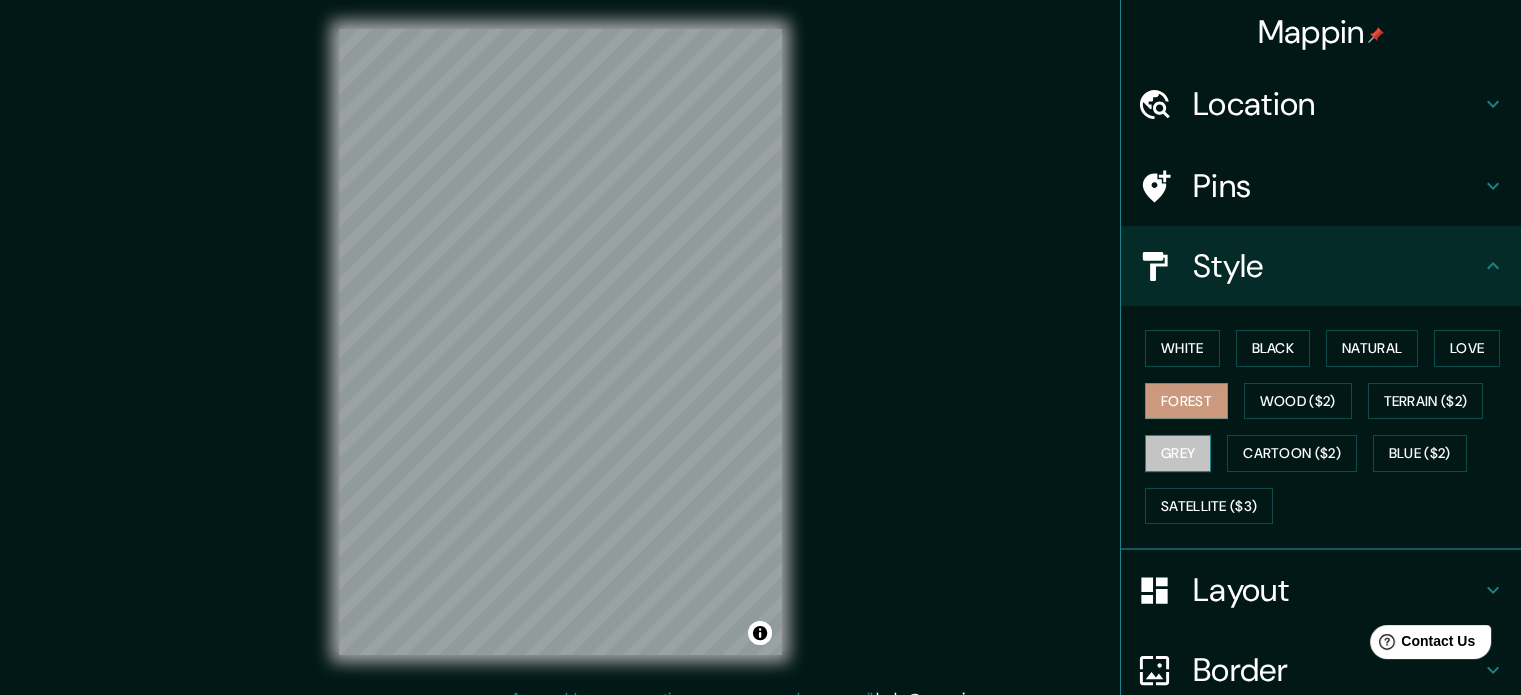 click on "Grey" at bounding box center [1178, 453] 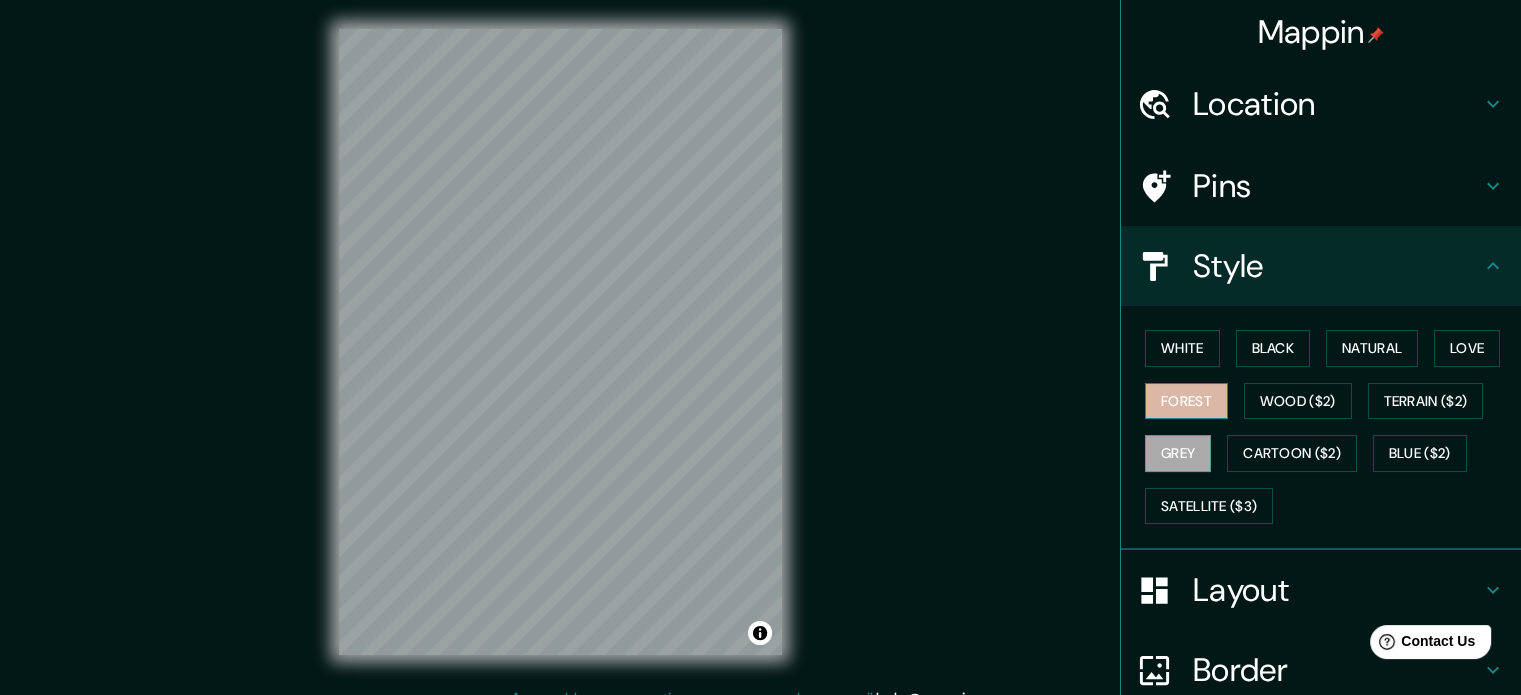 click on "Forest" at bounding box center (1186, 401) 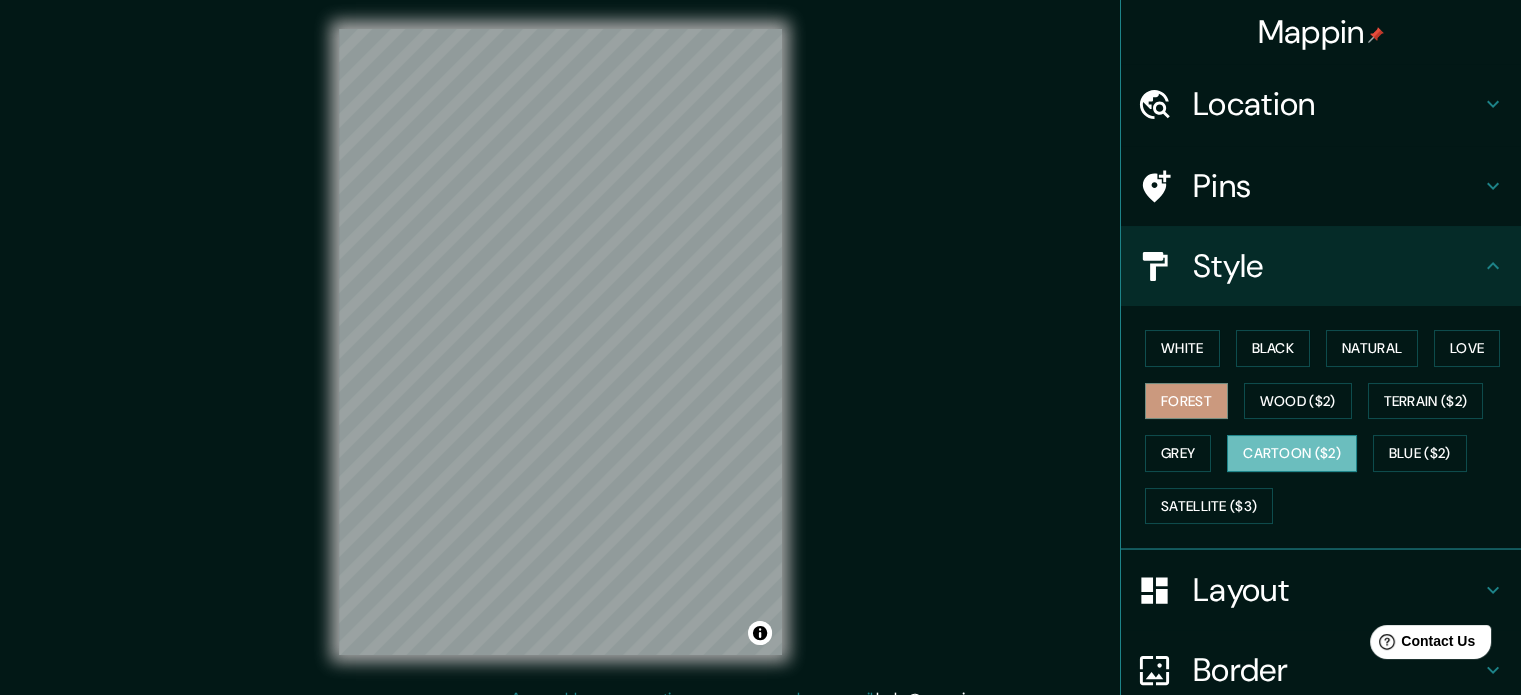 click on "Cartoon ($2)" at bounding box center (1292, 453) 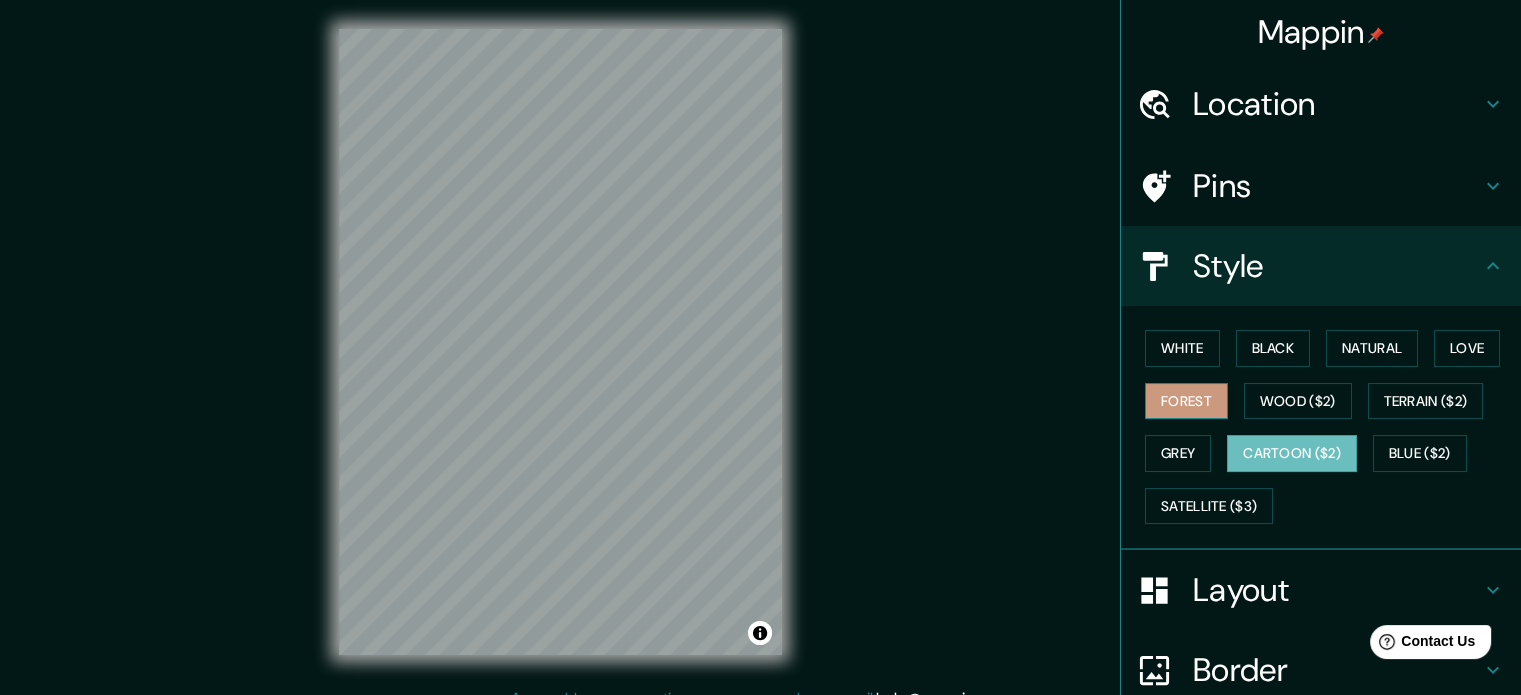 click on "Forest" at bounding box center [1186, 401] 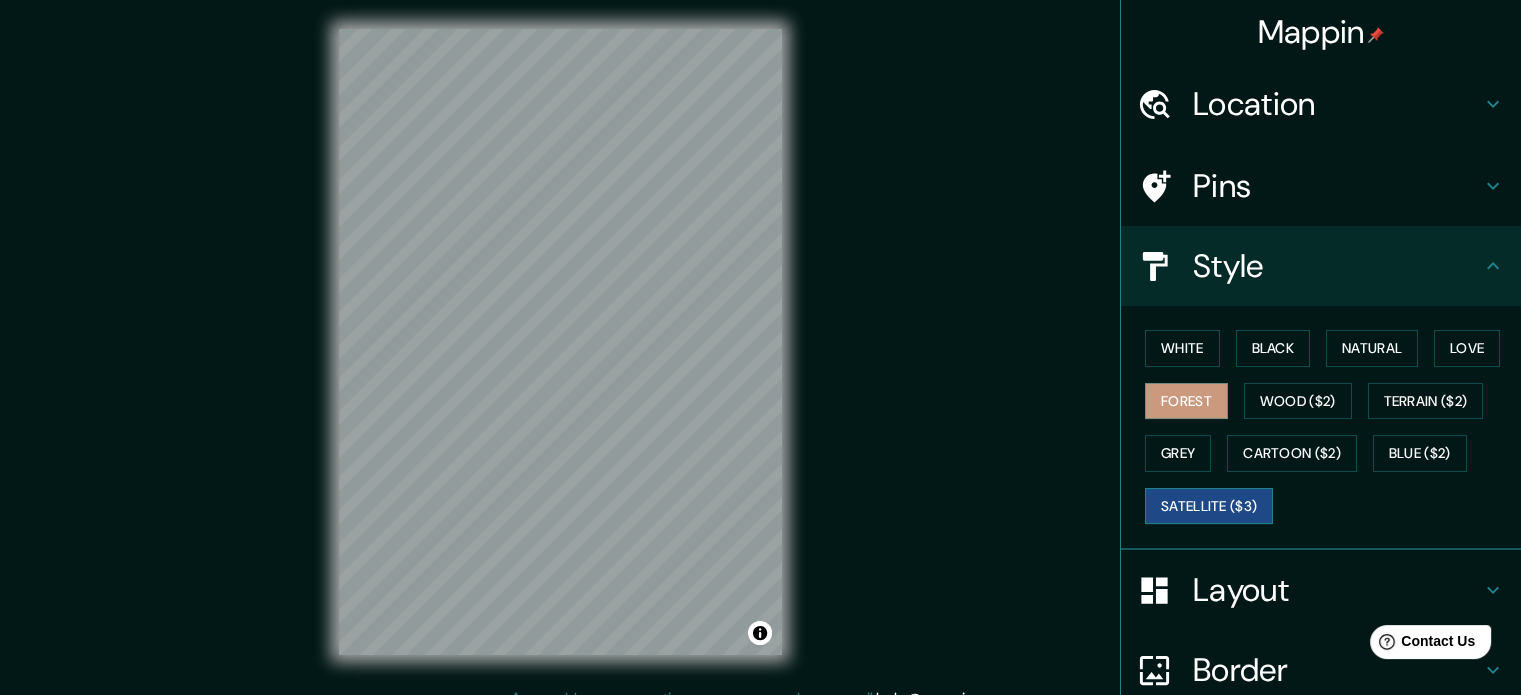 click on "Satellite ($3)" at bounding box center [1209, 506] 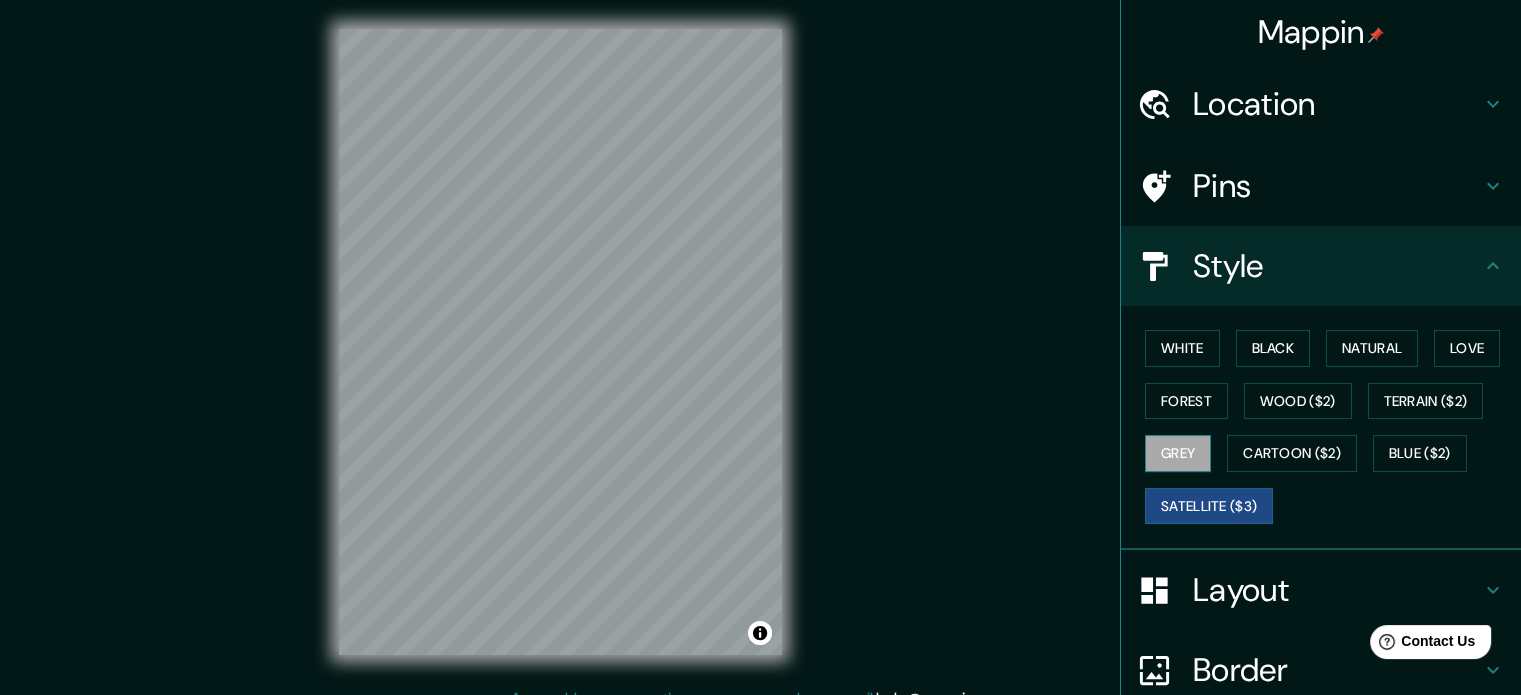 click on "Grey" at bounding box center (1178, 453) 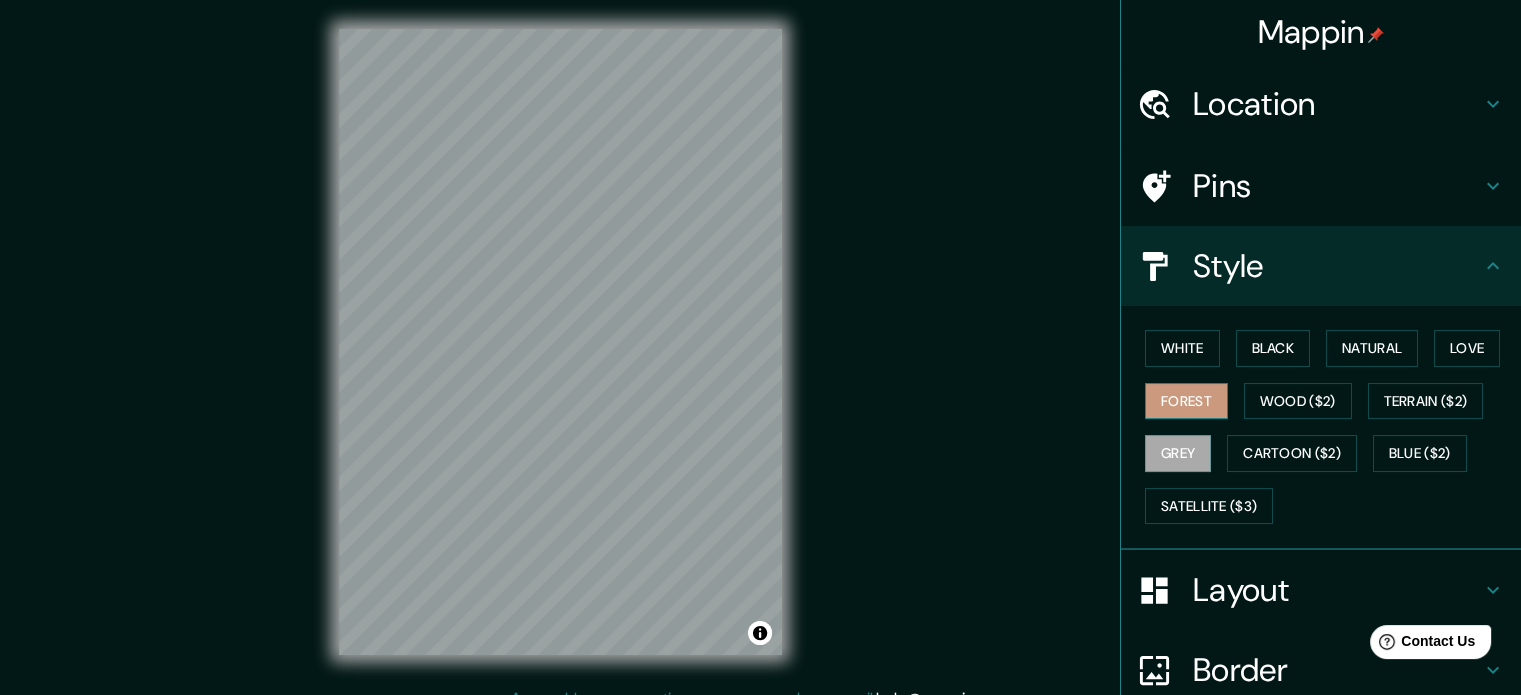 click on "Forest" at bounding box center (1186, 401) 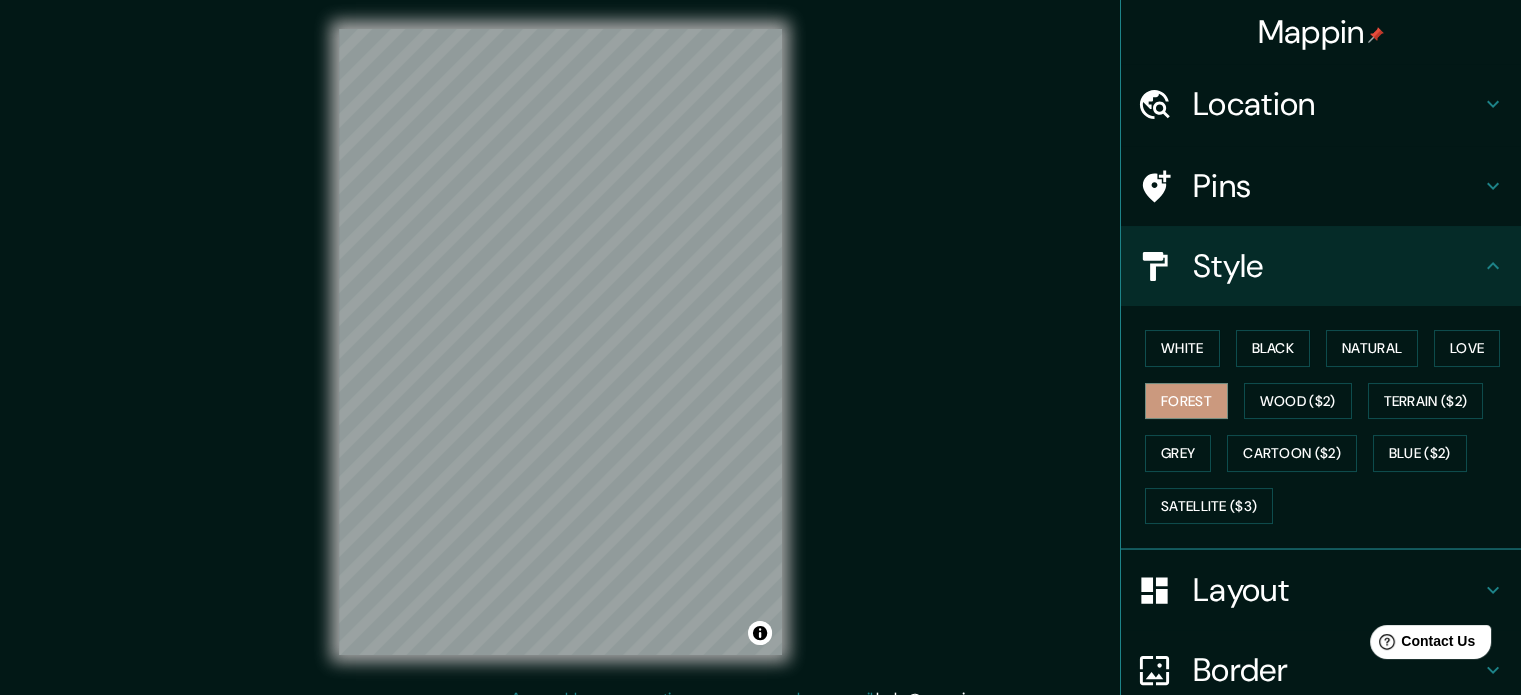 scroll, scrollTop: 178, scrollLeft: 0, axis: vertical 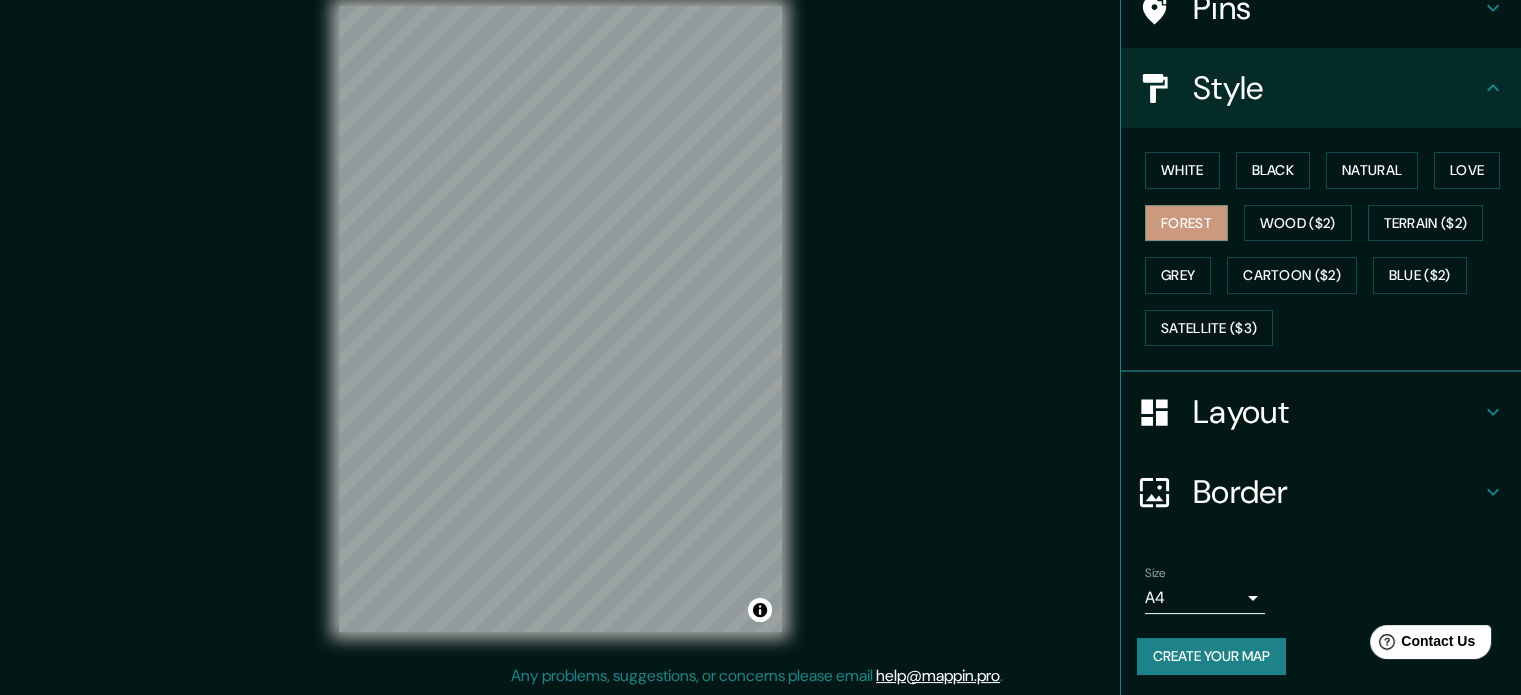 click on "Create your map" at bounding box center (1211, 656) 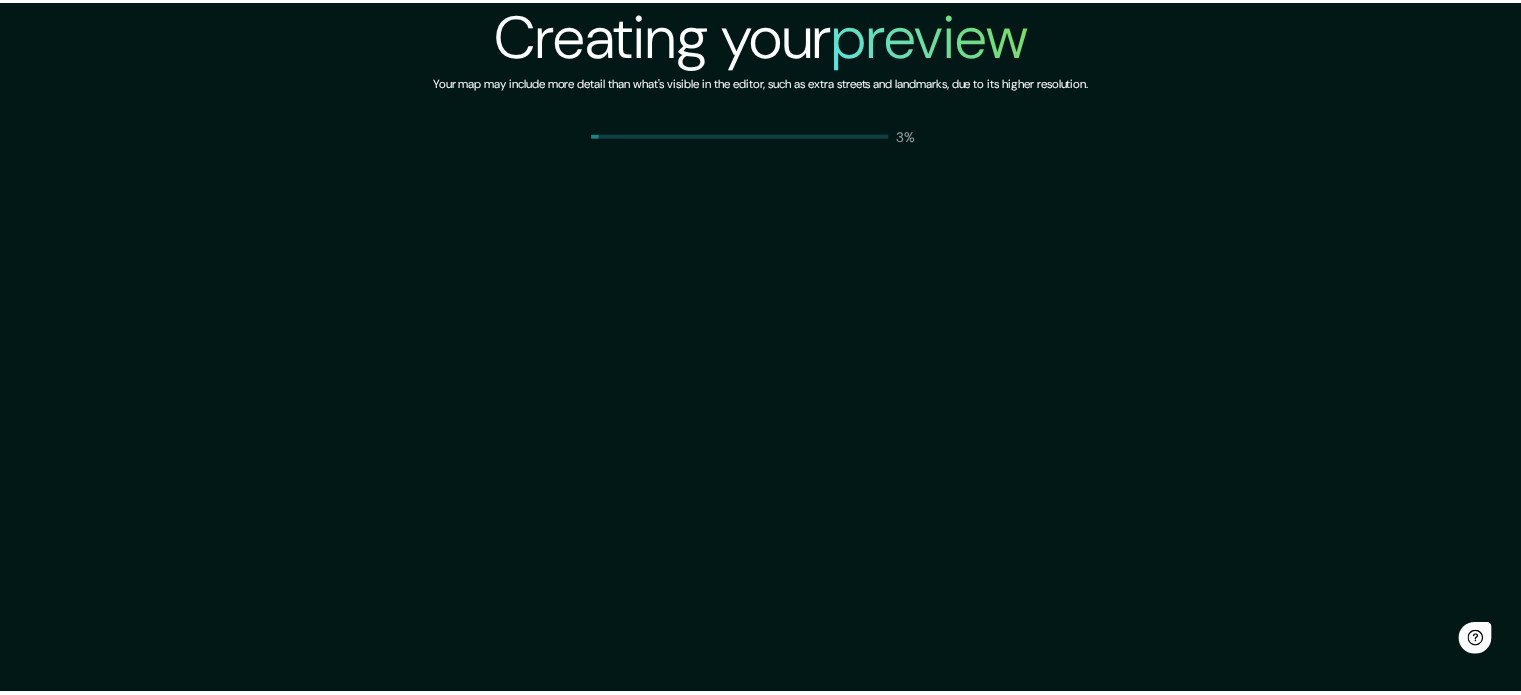 scroll, scrollTop: 0, scrollLeft: 0, axis: both 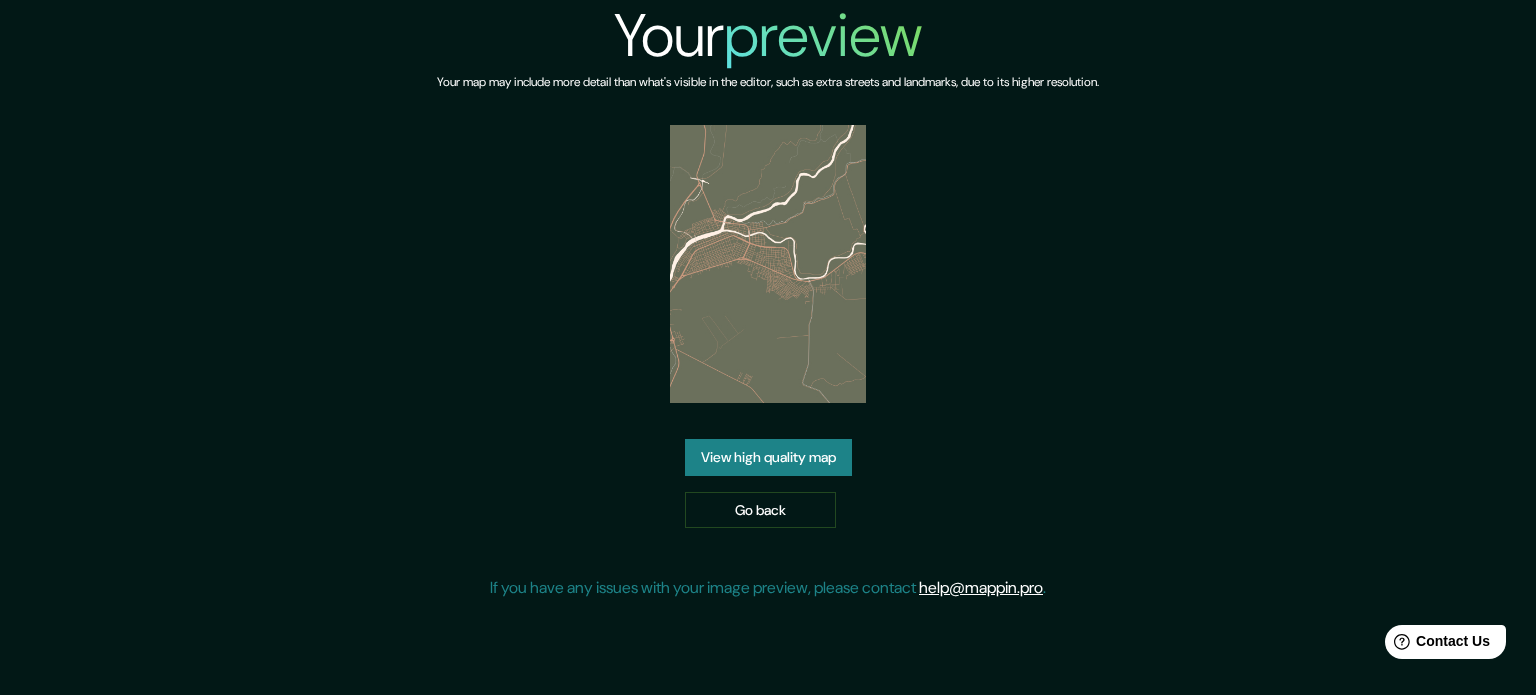 click at bounding box center (768, 264) 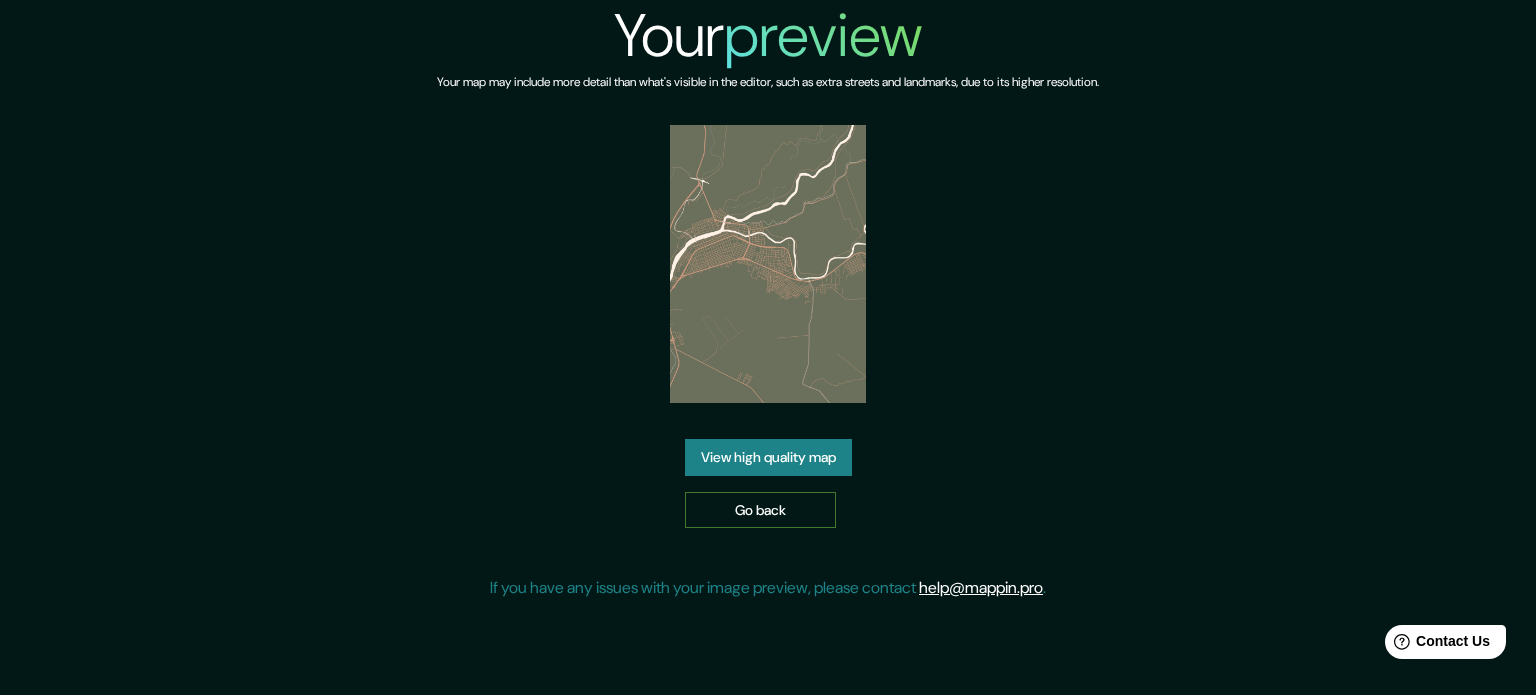 click on "Go back" at bounding box center [760, 510] 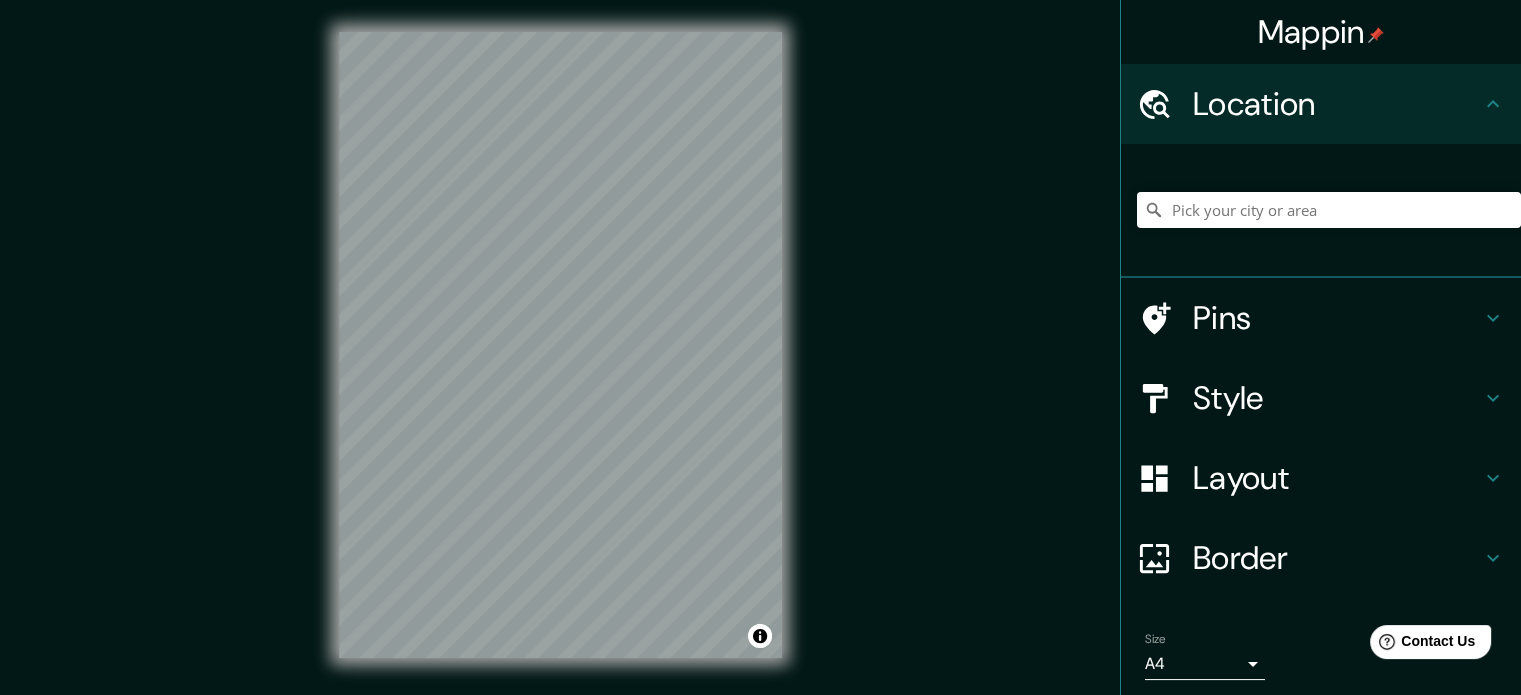 click on "Style" at bounding box center (1337, 398) 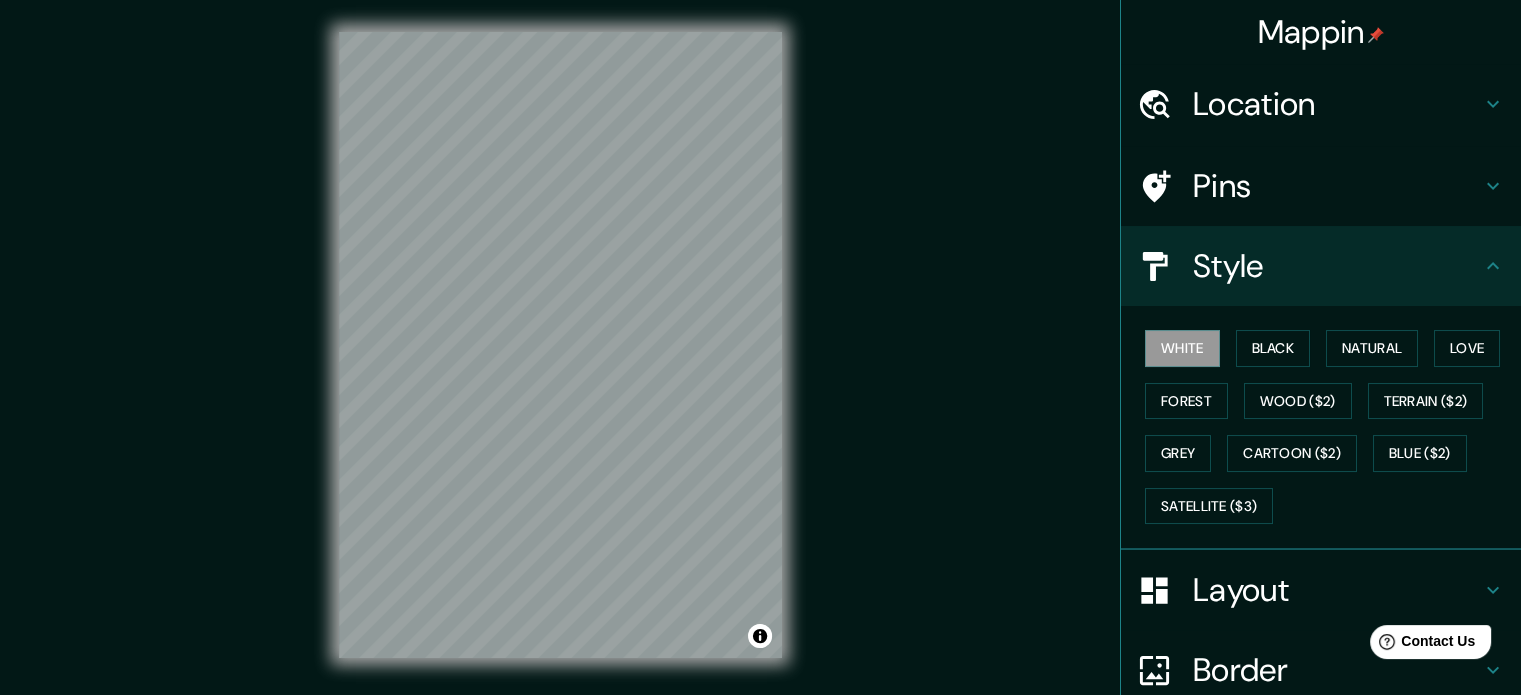 click on "Location" at bounding box center [1337, 104] 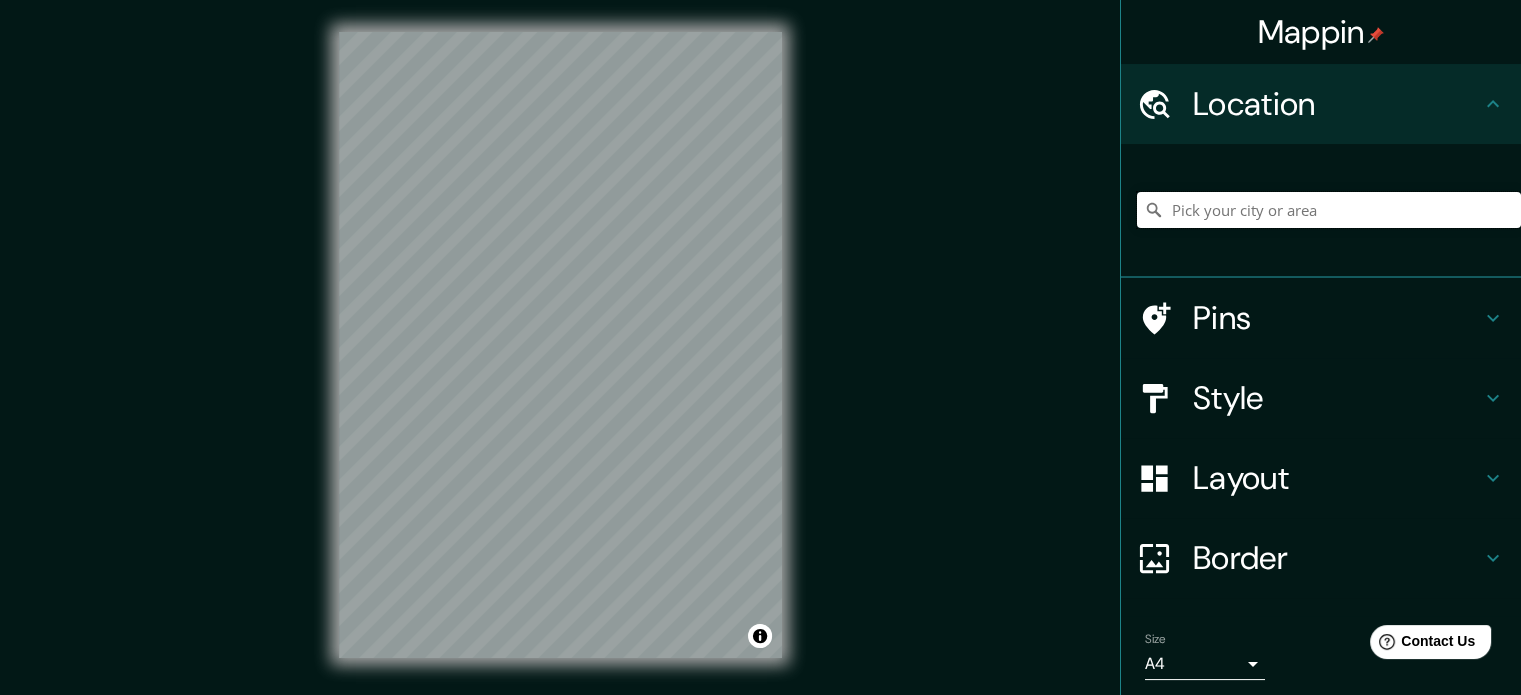 click at bounding box center [1329, 210] 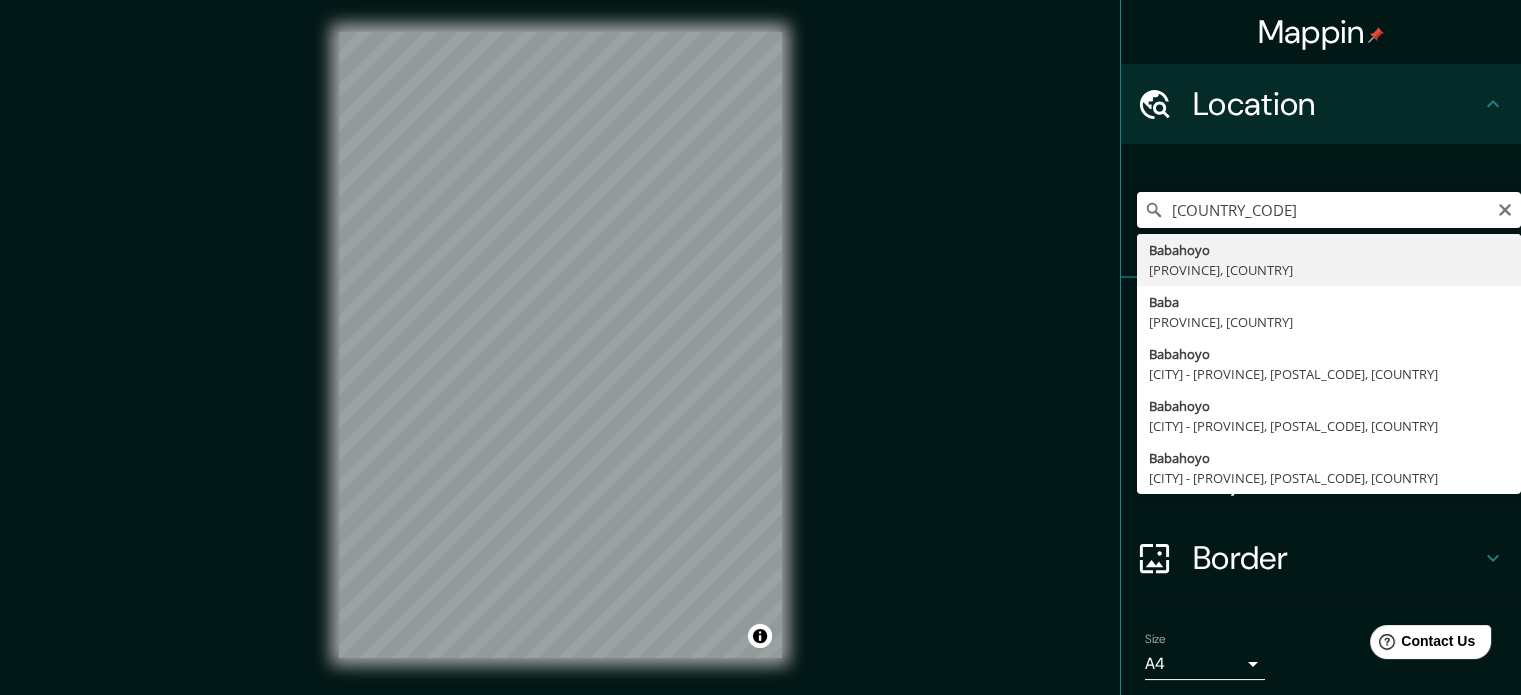 type on "[CITY], [PROVINCE], [COUNTRY]" 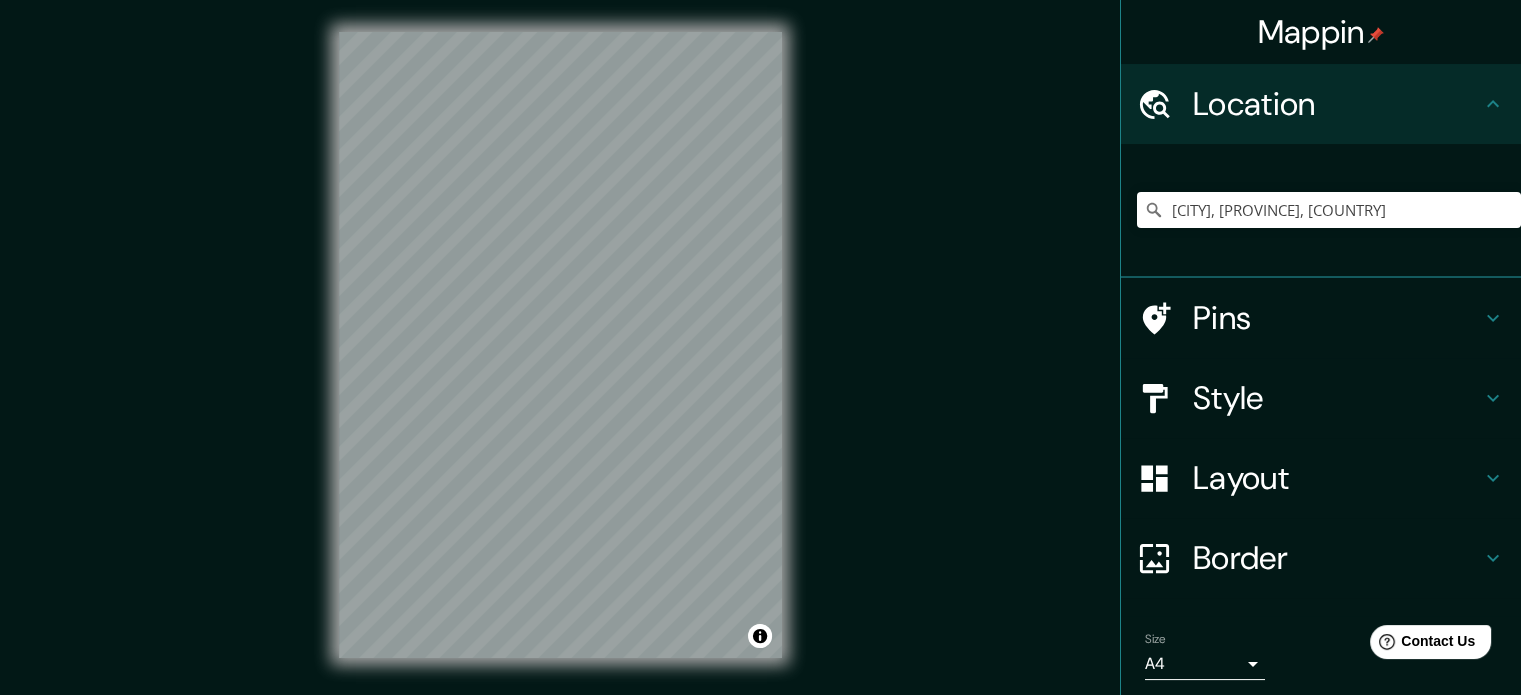 click on "Style" at bounding box center [1337, 398] 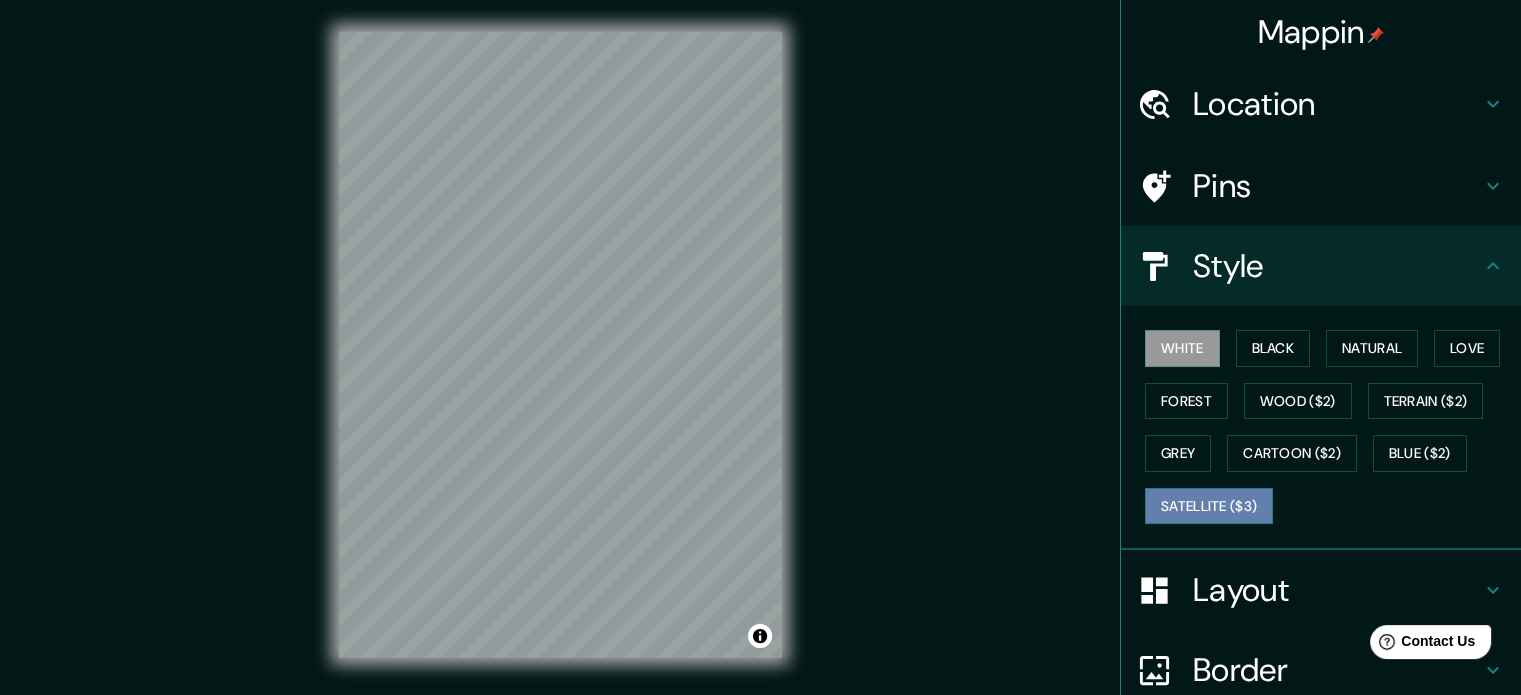 click on "Satellite ($3)" at bounding box center (1209, 506) 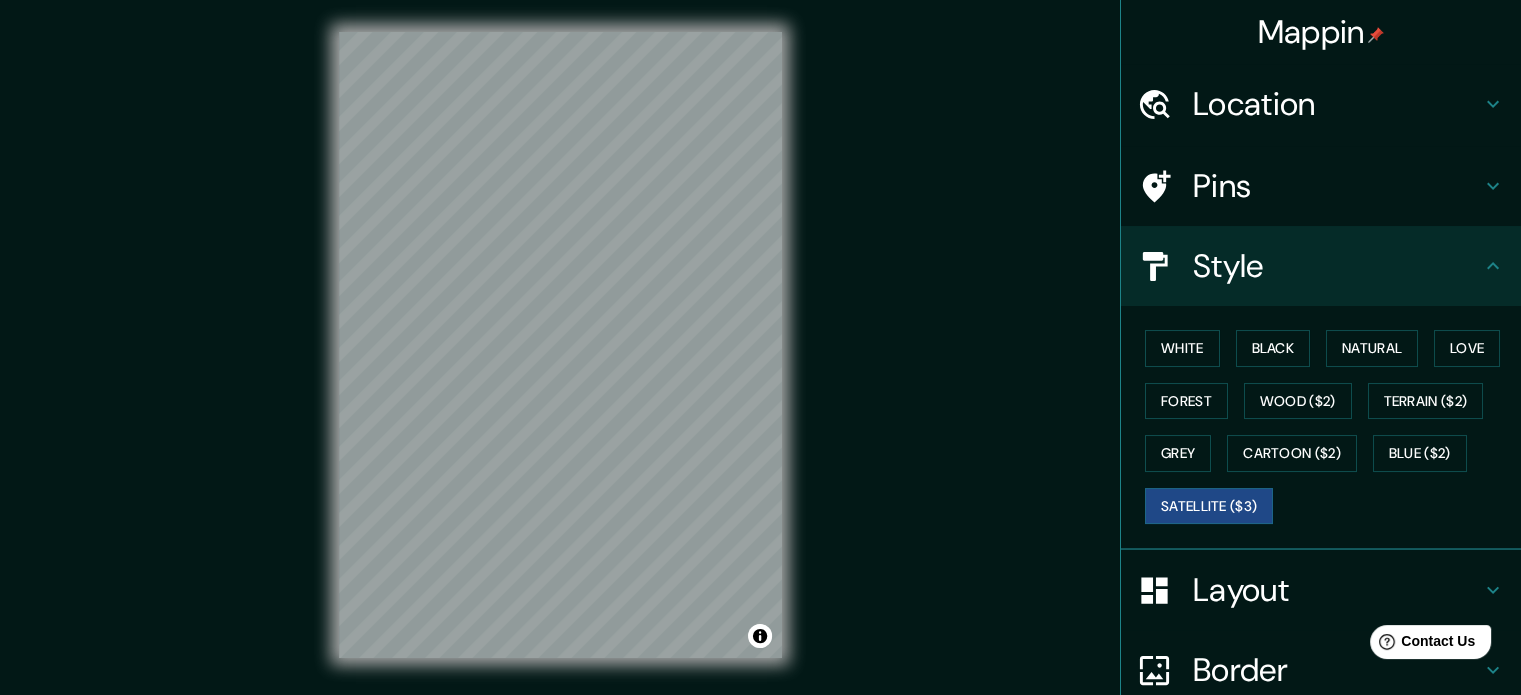 click on "Mappin Location [CITY], [PROVINCE], [COUNTRY] Pins Style White Black Natural Love Forest Wood ($2) Terrain ($2) Grey Cartoon ($2) Blue ($2) Satellite ($3) Layout Border Choose a border. Hint : you can make layers of the frame opaque to create some cool effects. None Simple Transparent Fancy Size A4 single Create your map © Mapbox © OpenStreetMap Improve this map © Maxar Any problems, suggestions, or concerns please email help@mappin.pro . . ." at bounding box center [760, 361] 